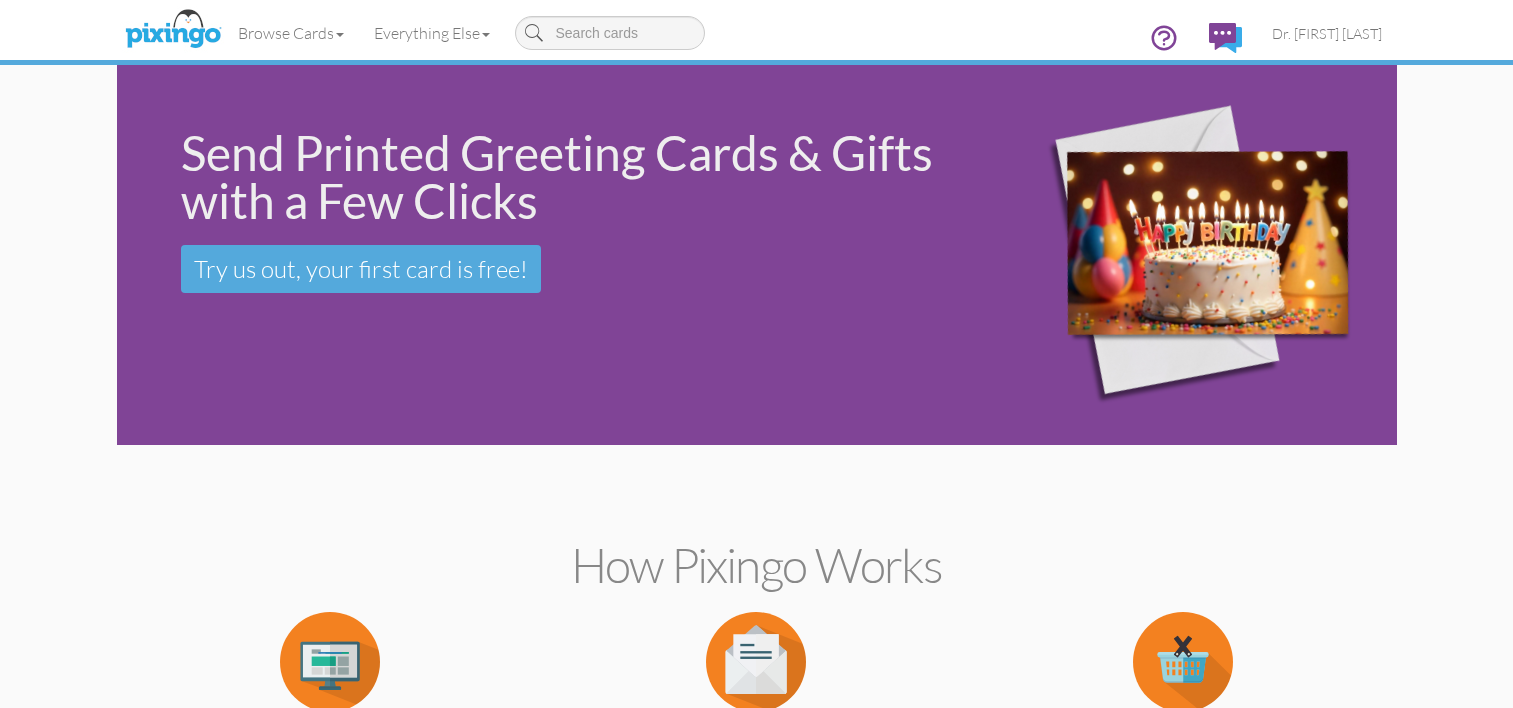 scroll, scrollTop: 0, scrollLeft: 0, axis: both 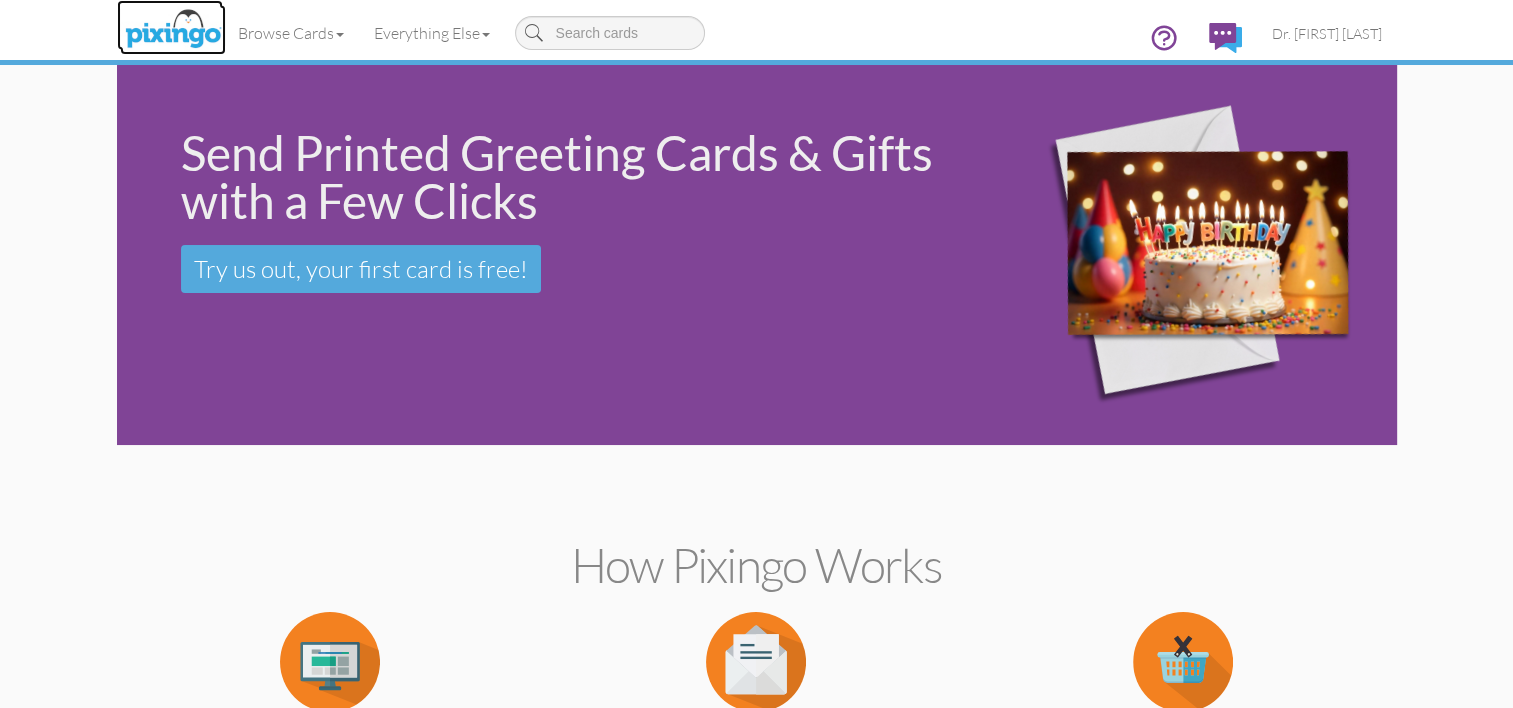 click at bounding box center [173, 30] 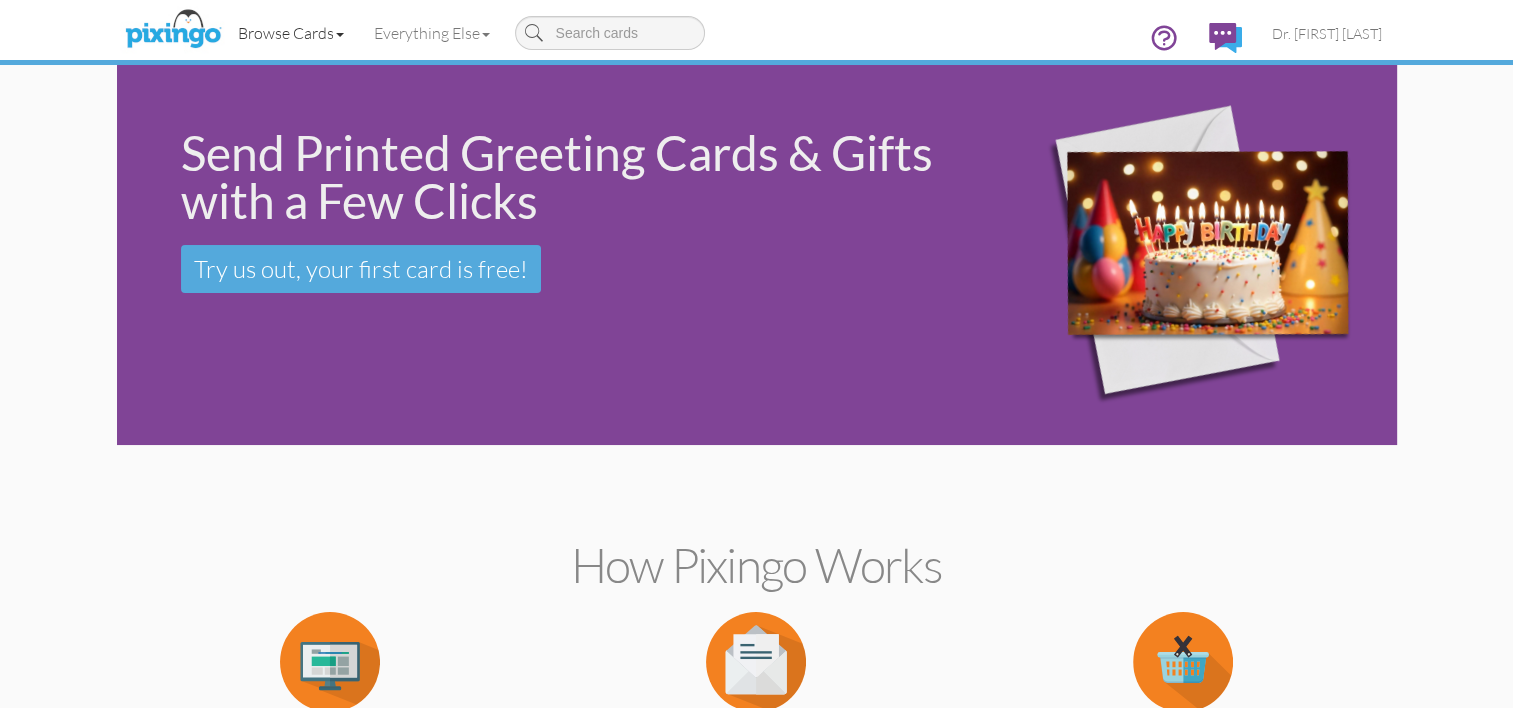 click on "Browse Cards" at bounding box center (291, 33) 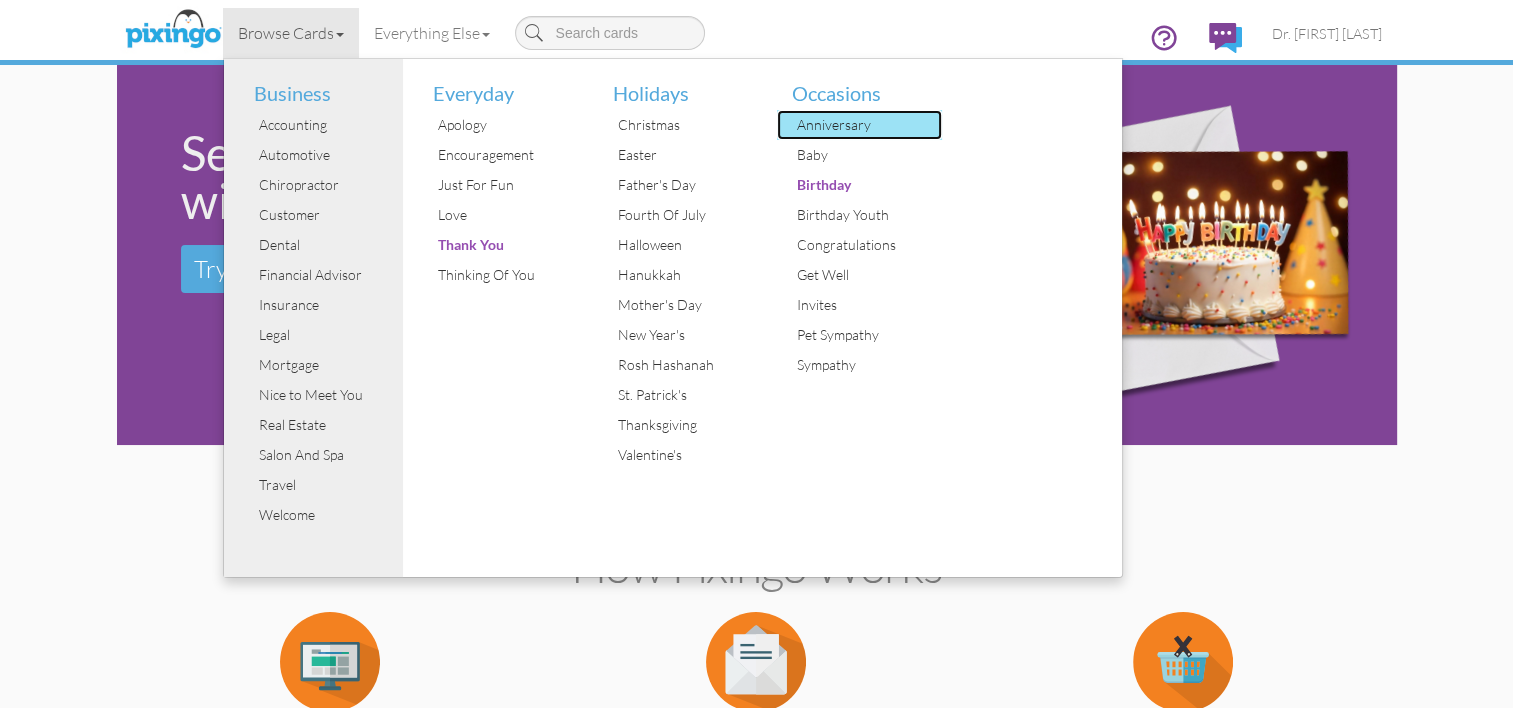 click on "Anniversary" at bounding box center (867, 125) 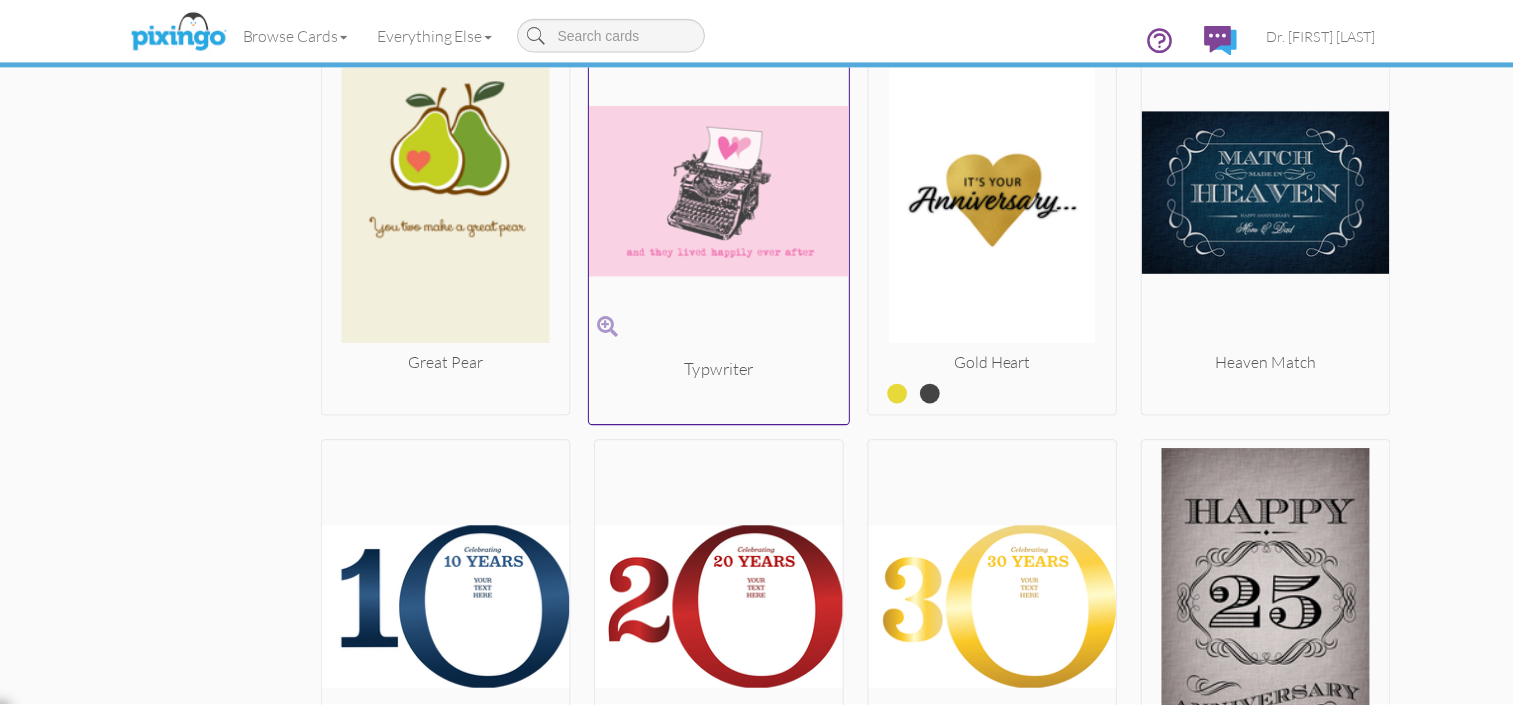 scroll, scrollTop: 3242, scrollLeft: 0, axis: vertical 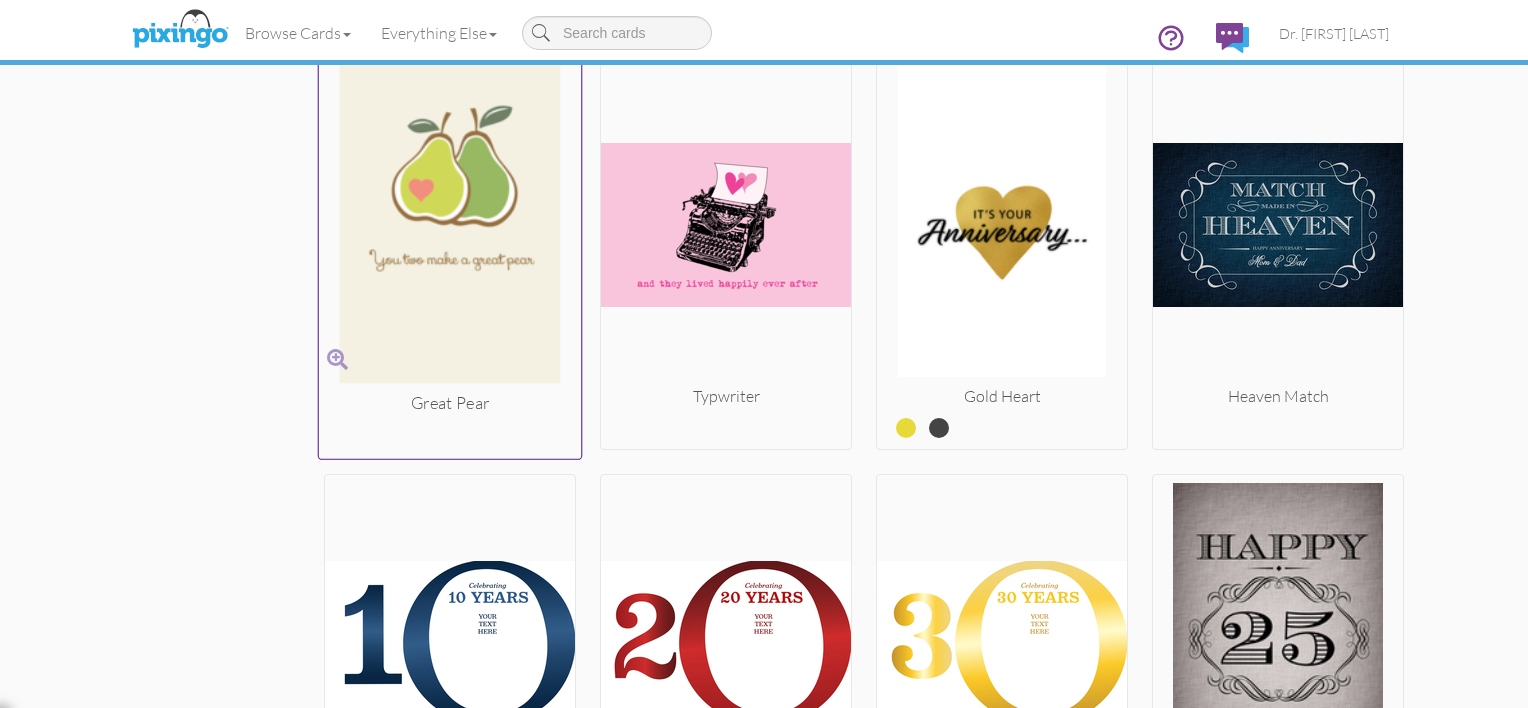 click at bounding box center (450, 224) 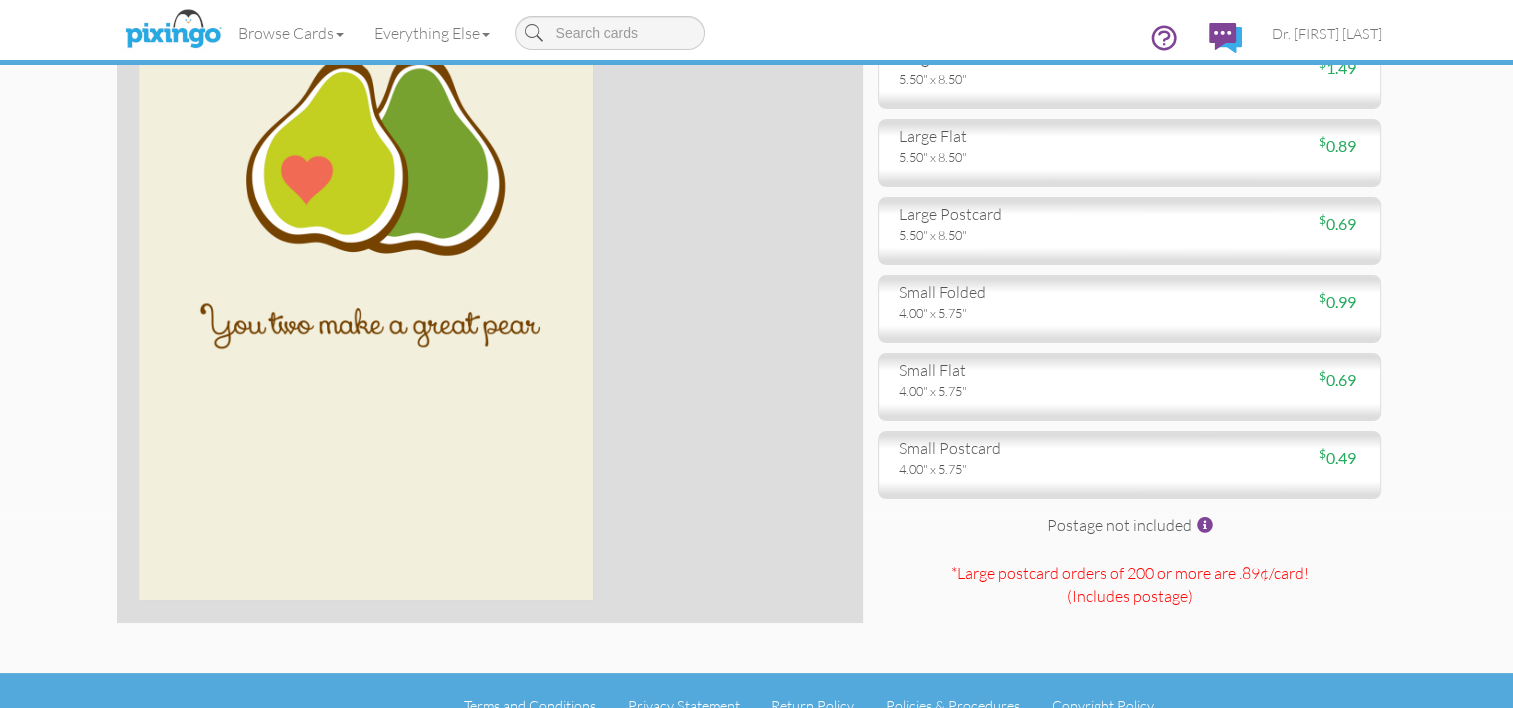 scroll, scrollTop: 200, scrollLeft: 0, axis: vertical 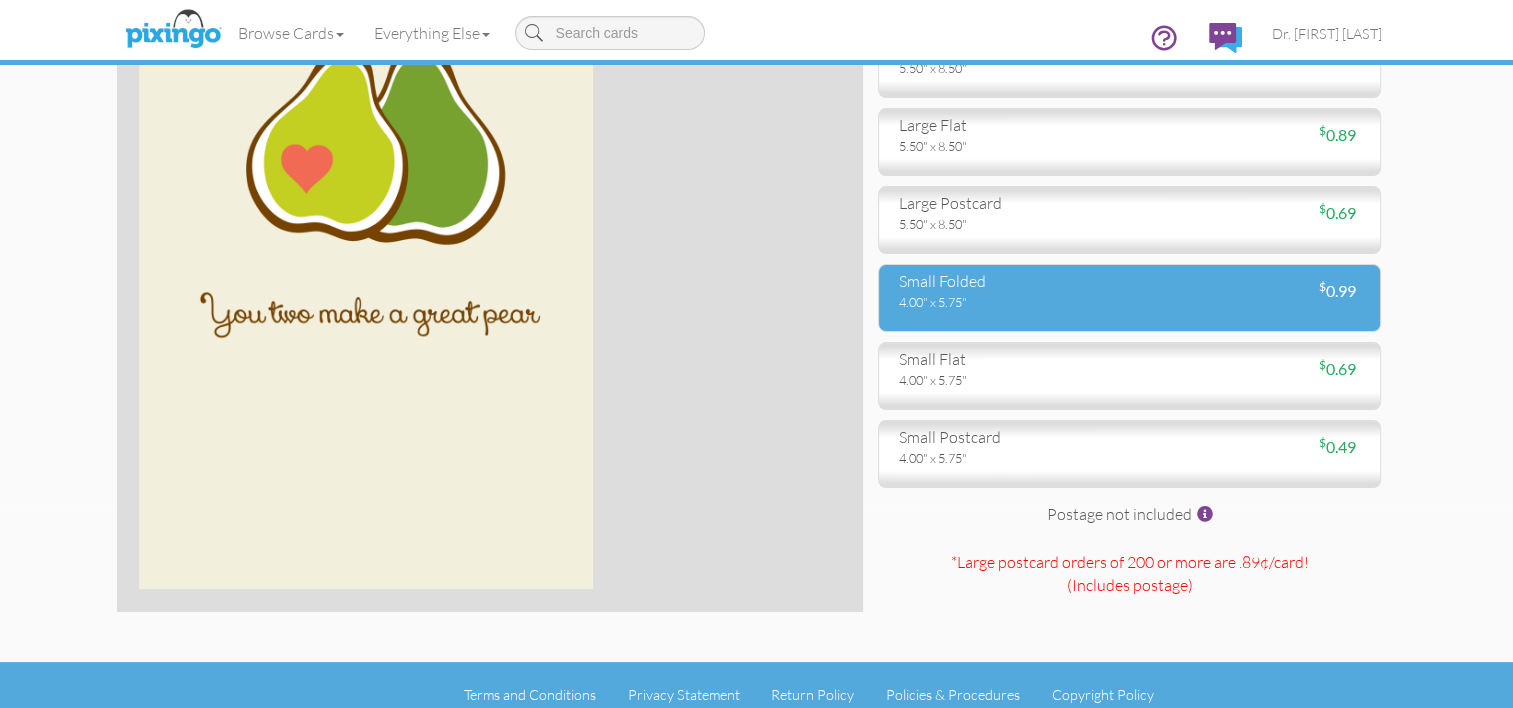 click on "4.00" x 5.75"" at bounding box center [1007, 302] 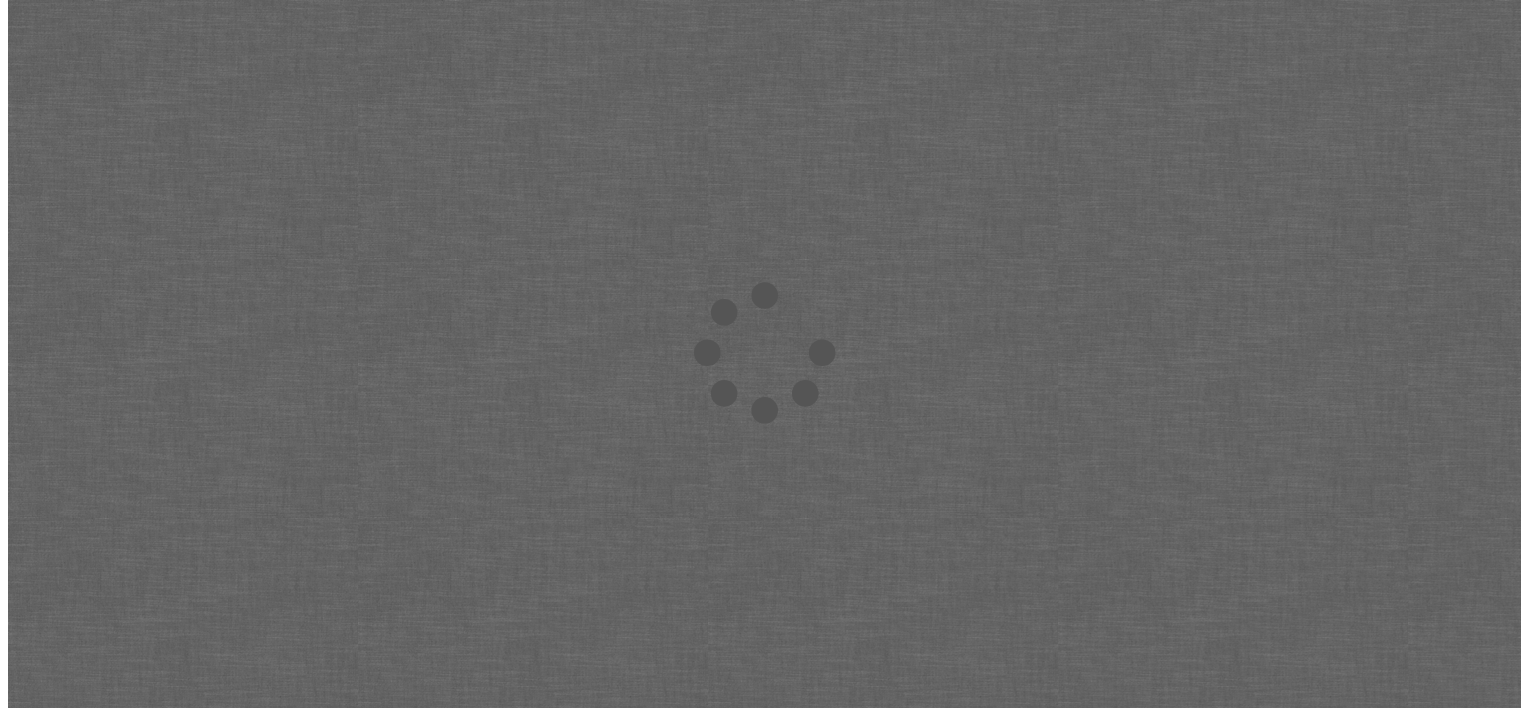 scroll, scrollTop: 0, scrollLeft: 0, axis: both 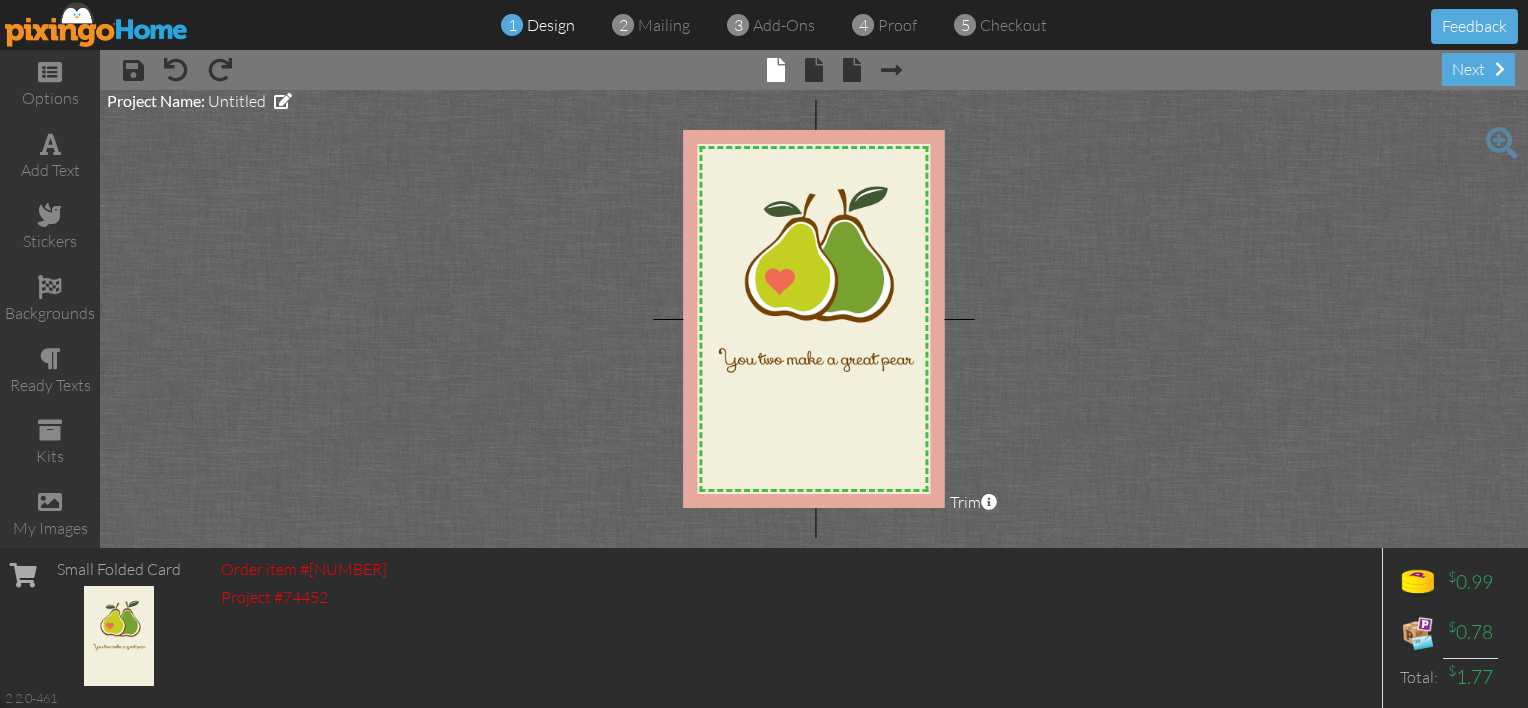 click on "× save
× undo
× redo
× front
× inside
× back
× Next page
next" at bounding box center [814, 70] 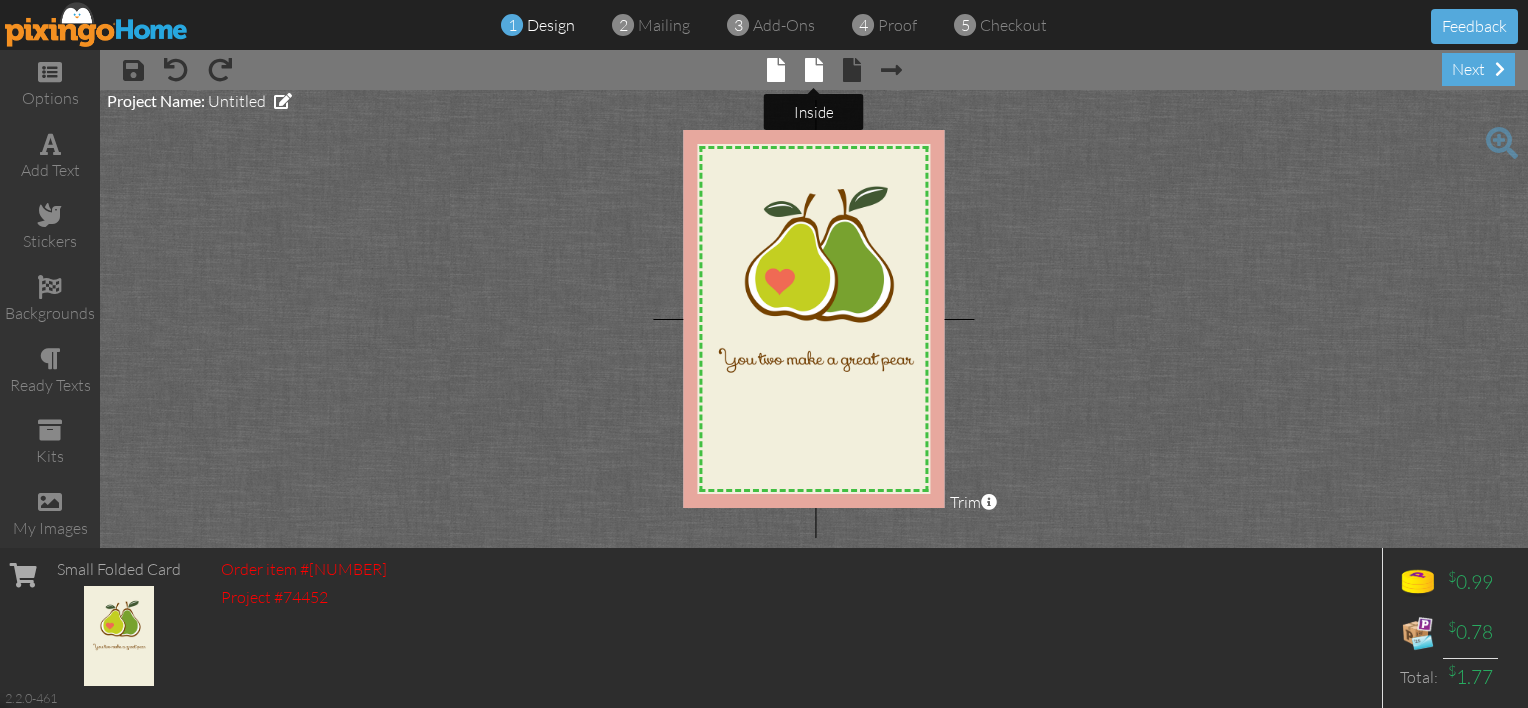 click at bounding box center [814, 70] 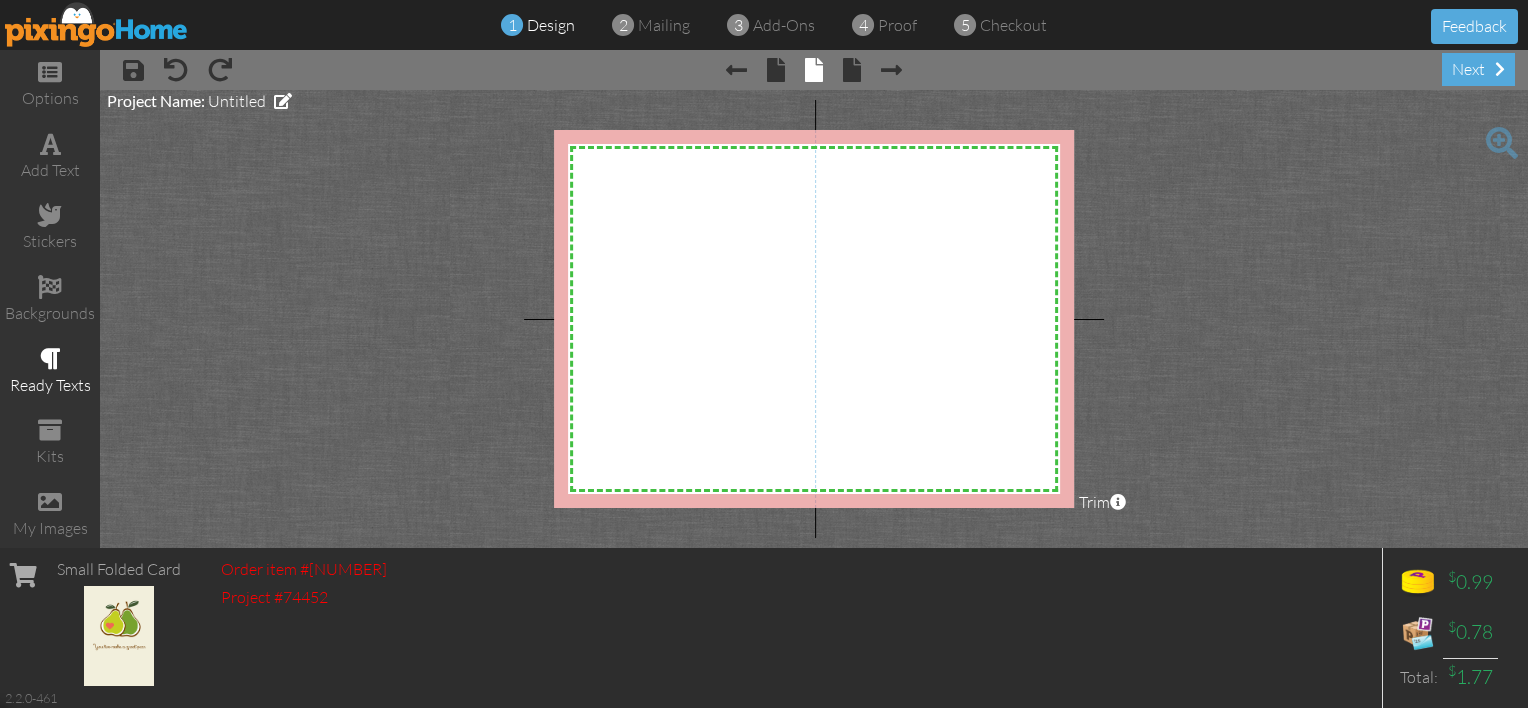 click on "ready texts" at bounding box center (50, 385) 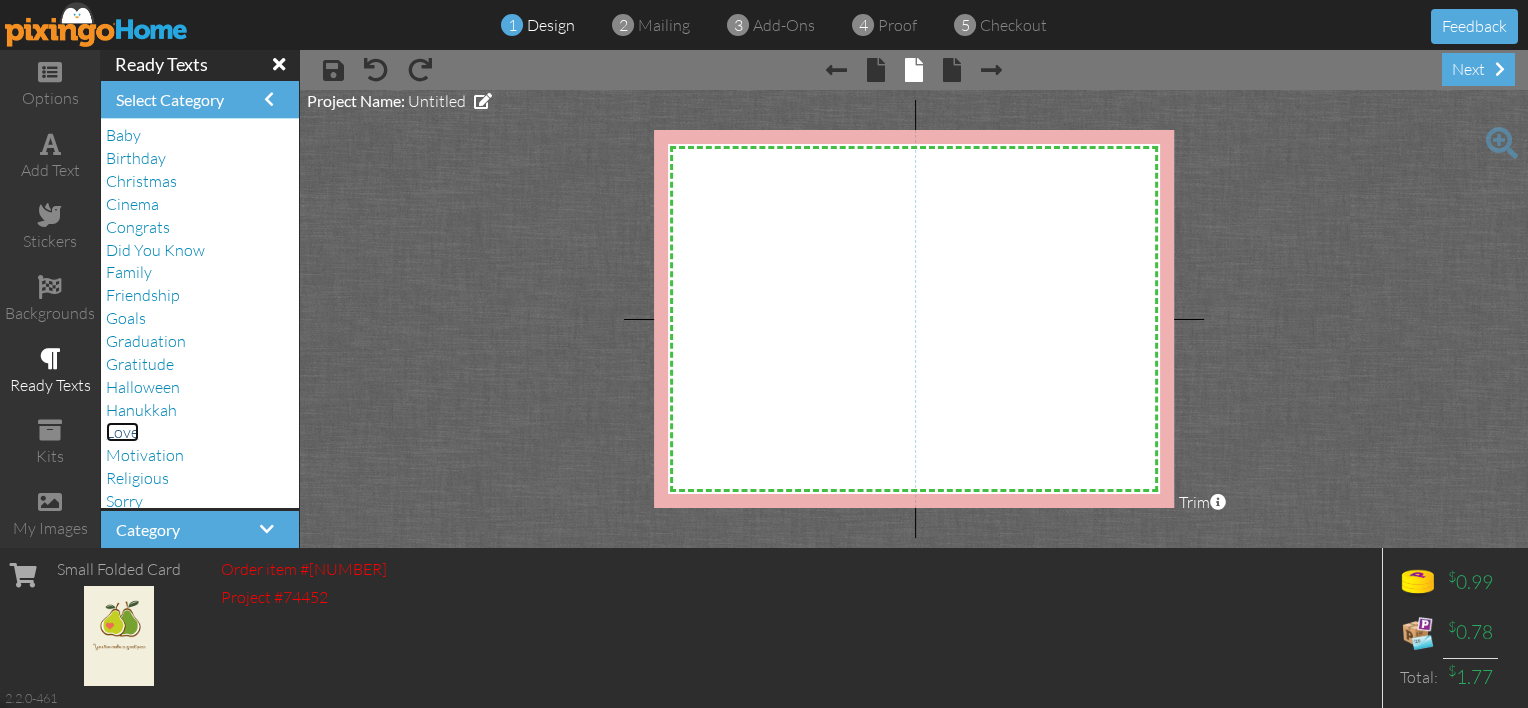 click on "Love" at bounding box center (122, 432) 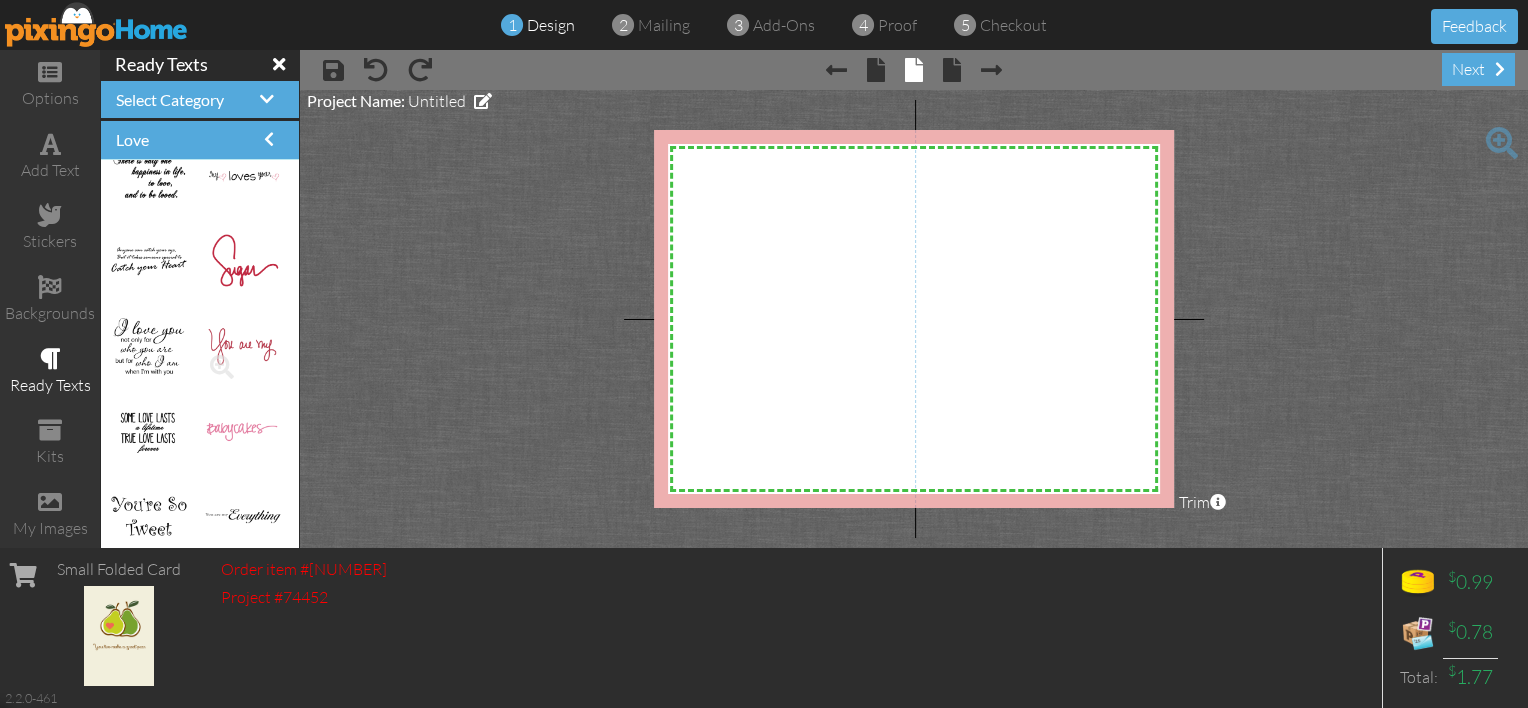 scroll, scrollTop: 500, scrollLeft: 0, axis: vertical 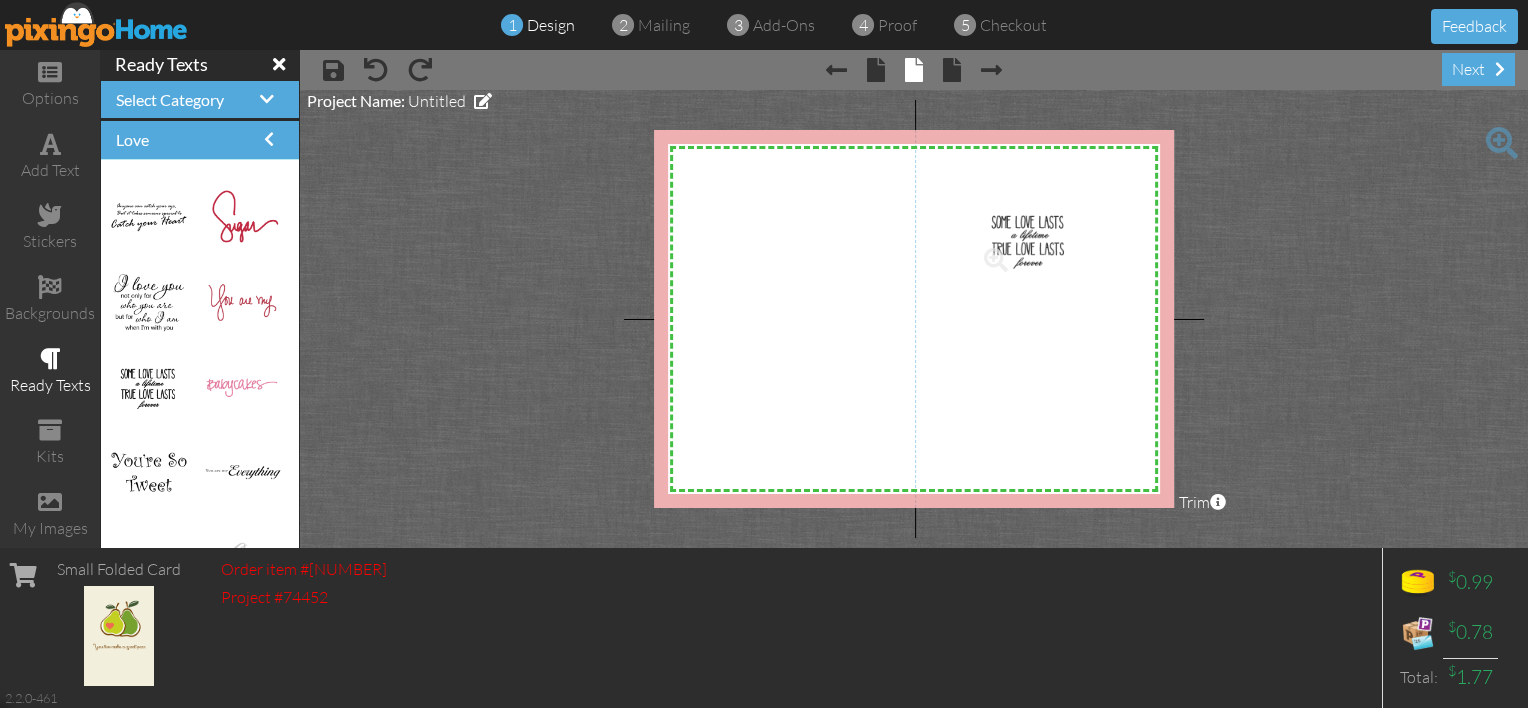 drag, startPoint x: 144, startPoint y: 386, endPoint x: 1012, endPoint y: 239, distance: 880.35956 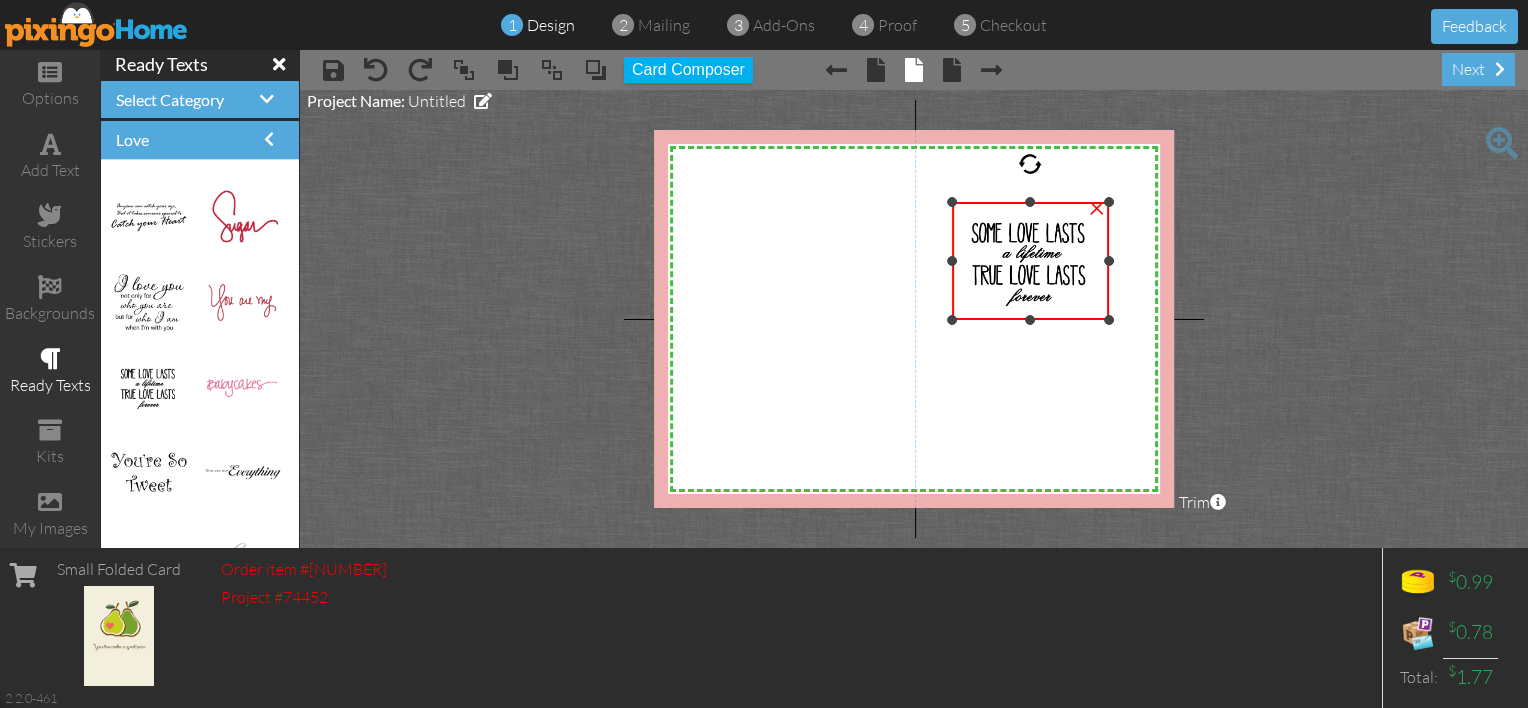drag, startPoint x: 978, startPoint y: 296, endPoint x: 970, endPoint y: 316, distance: 21.540659 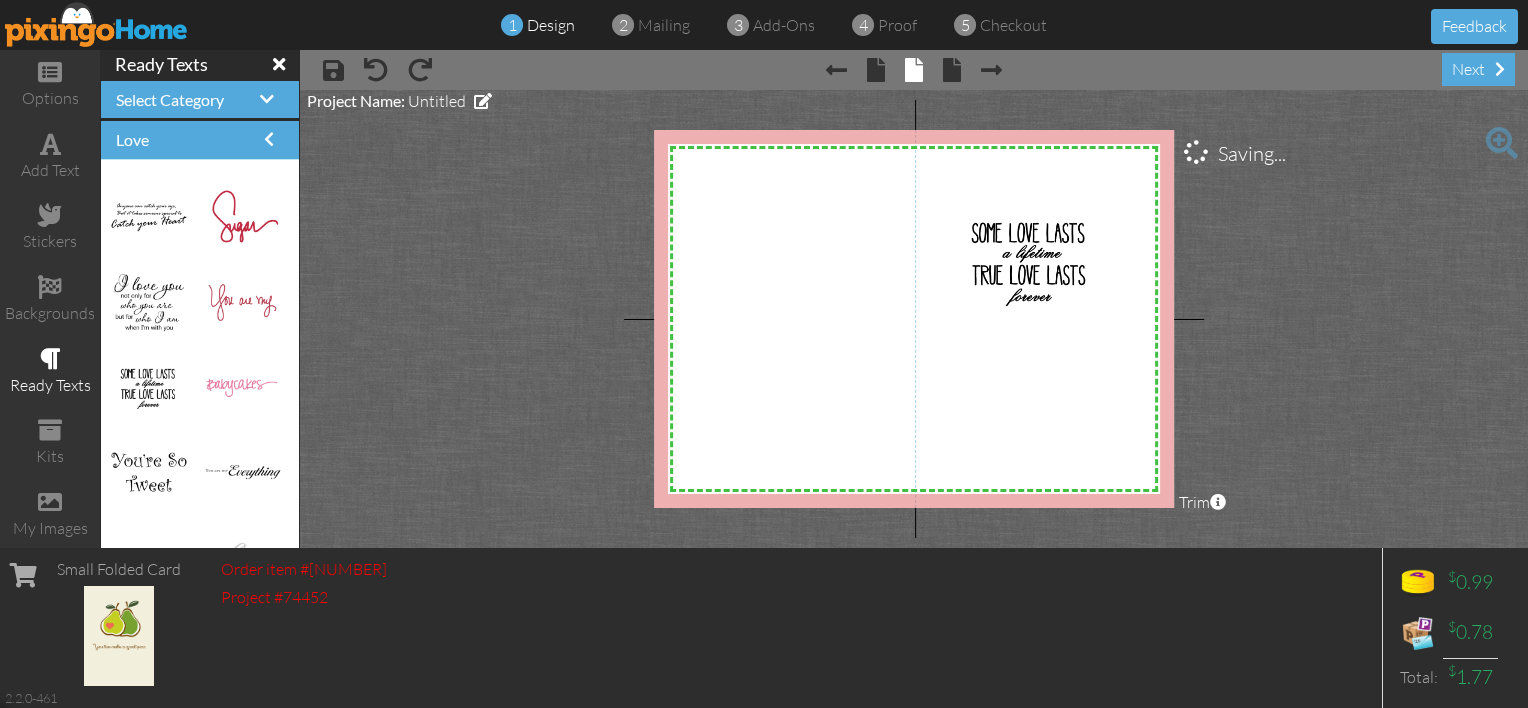 drag, startPoint x: 54, startPoint y: 152, endPoint x: 530, endPoint y: 321, distance: 505.11087 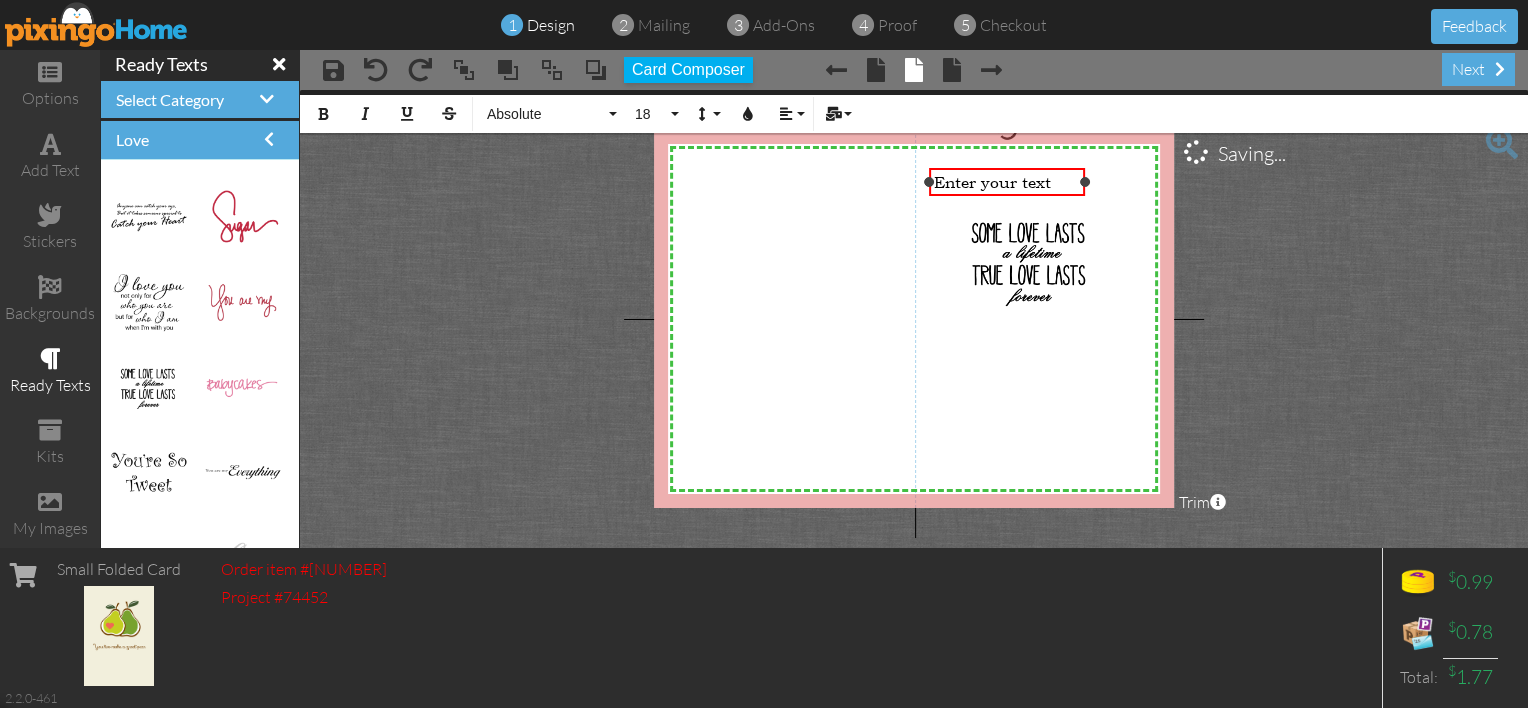 click on "Enter your text" at bounding box center (992, 182) 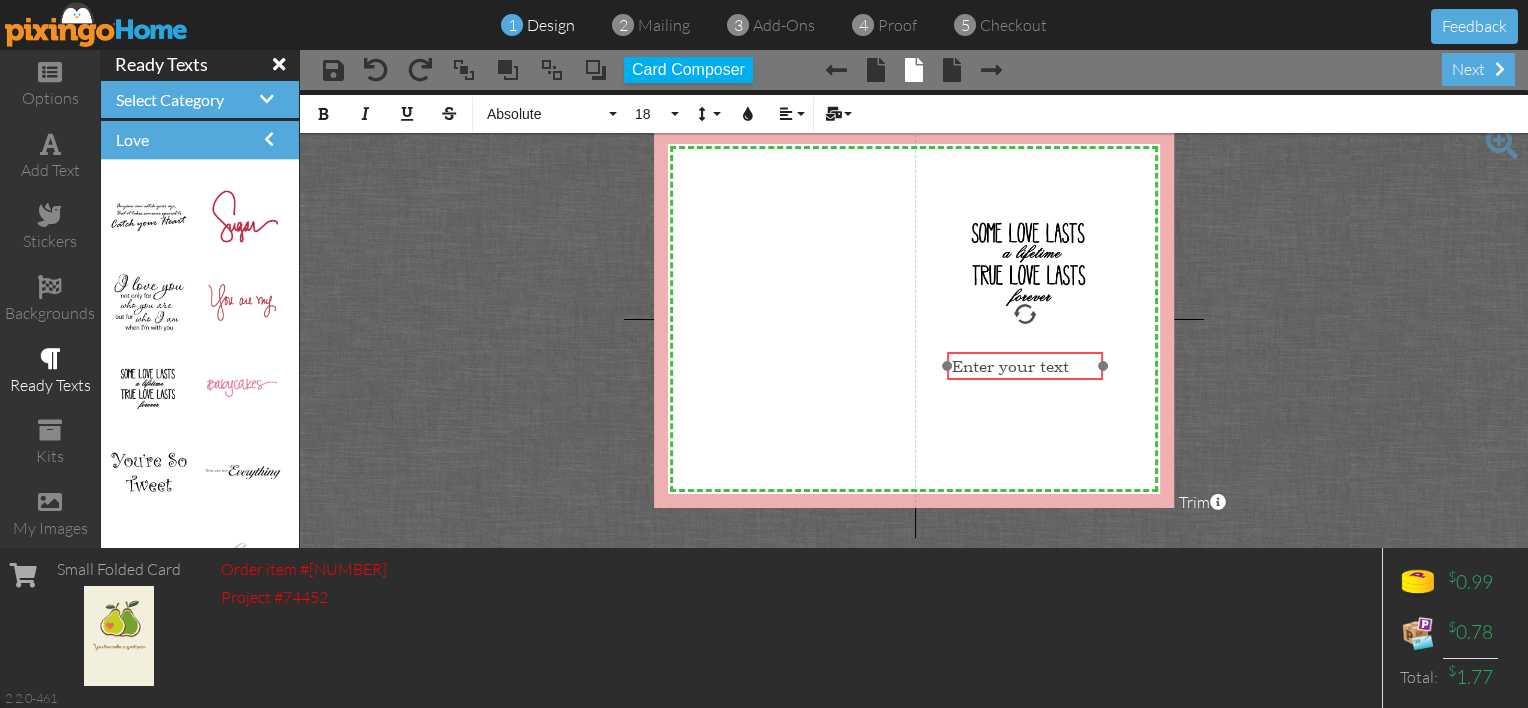 drag, startPoint x: 1082, startPoint y: 192, endPoint x: 1100, endPoint y: 376, distance: 184.87834 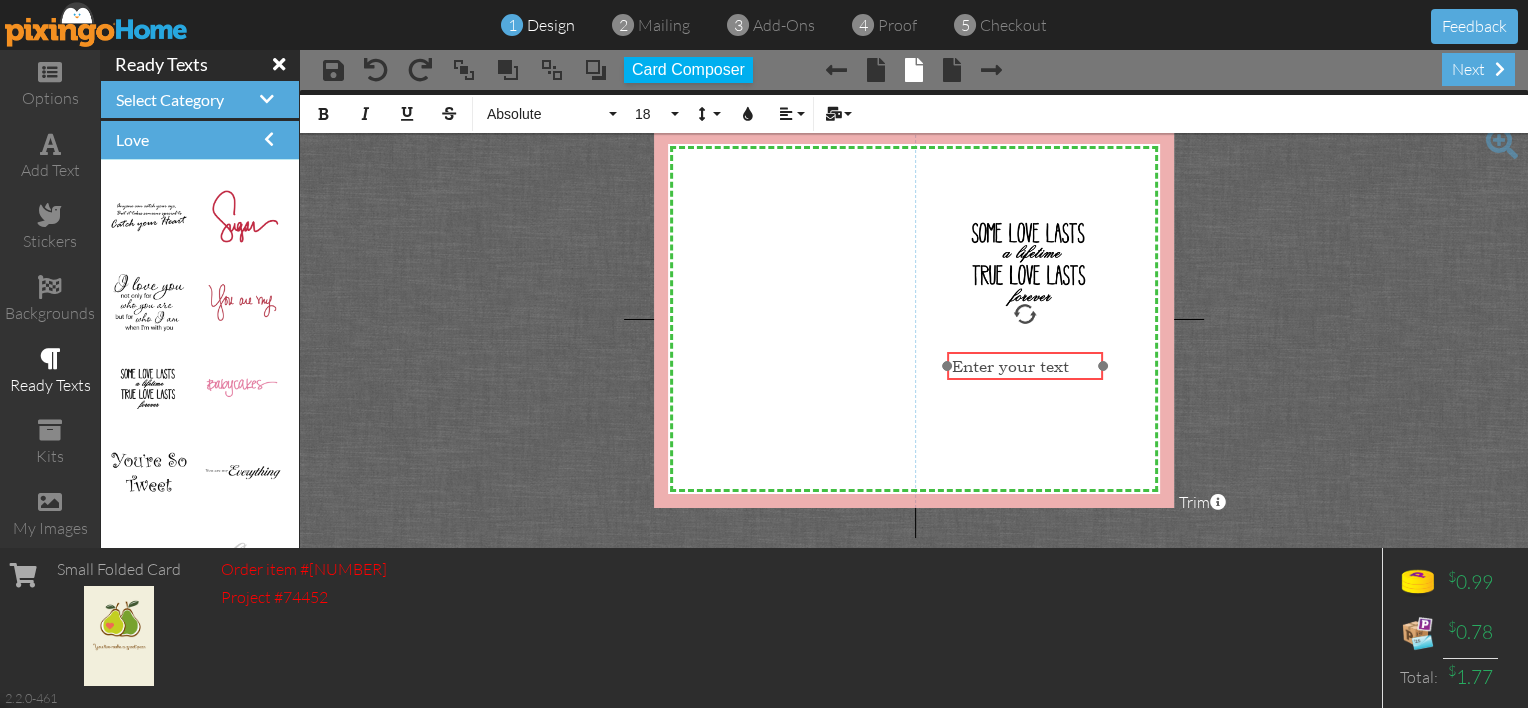 click on "Enter your t ​ ​ ext" at bounding box center [1026, 366] 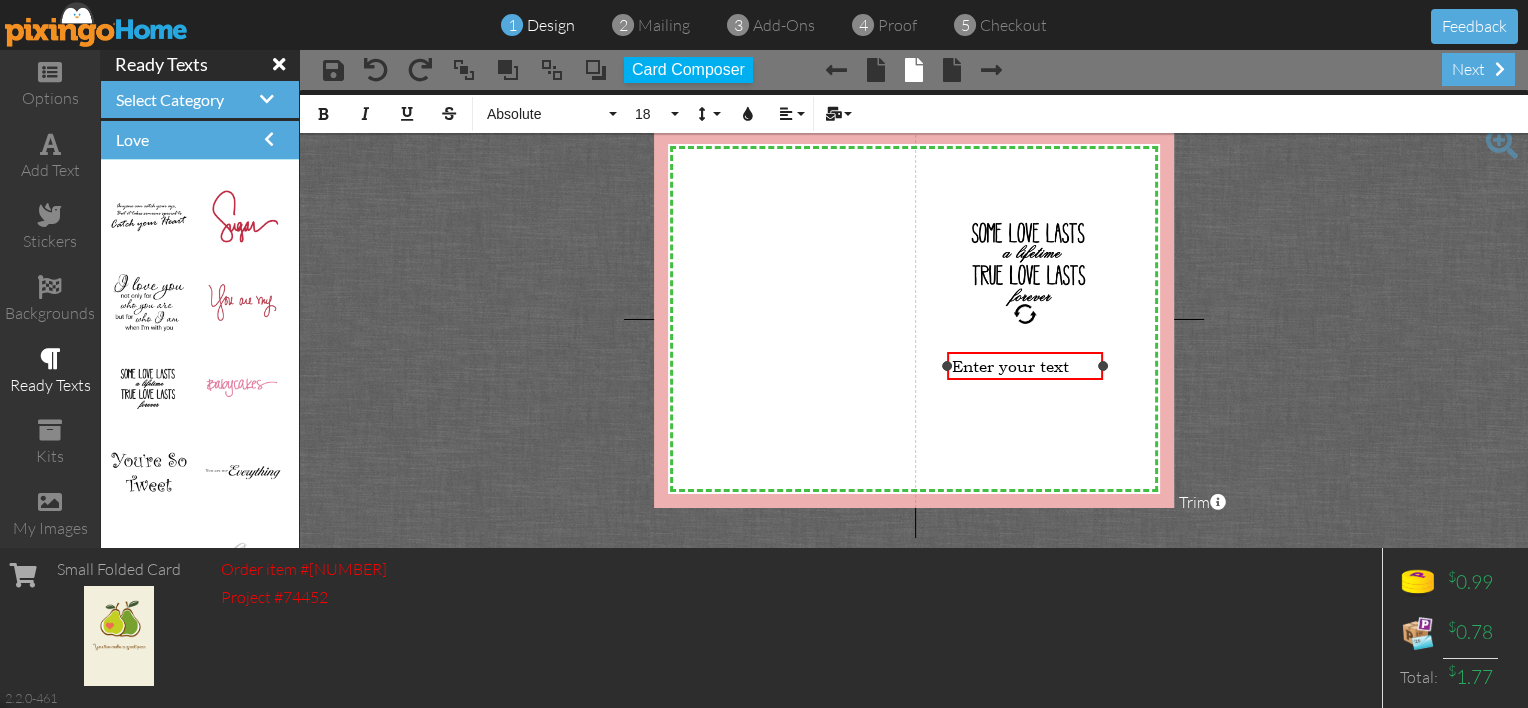 click on "Enter your text" at bounding box center (1025, 366) 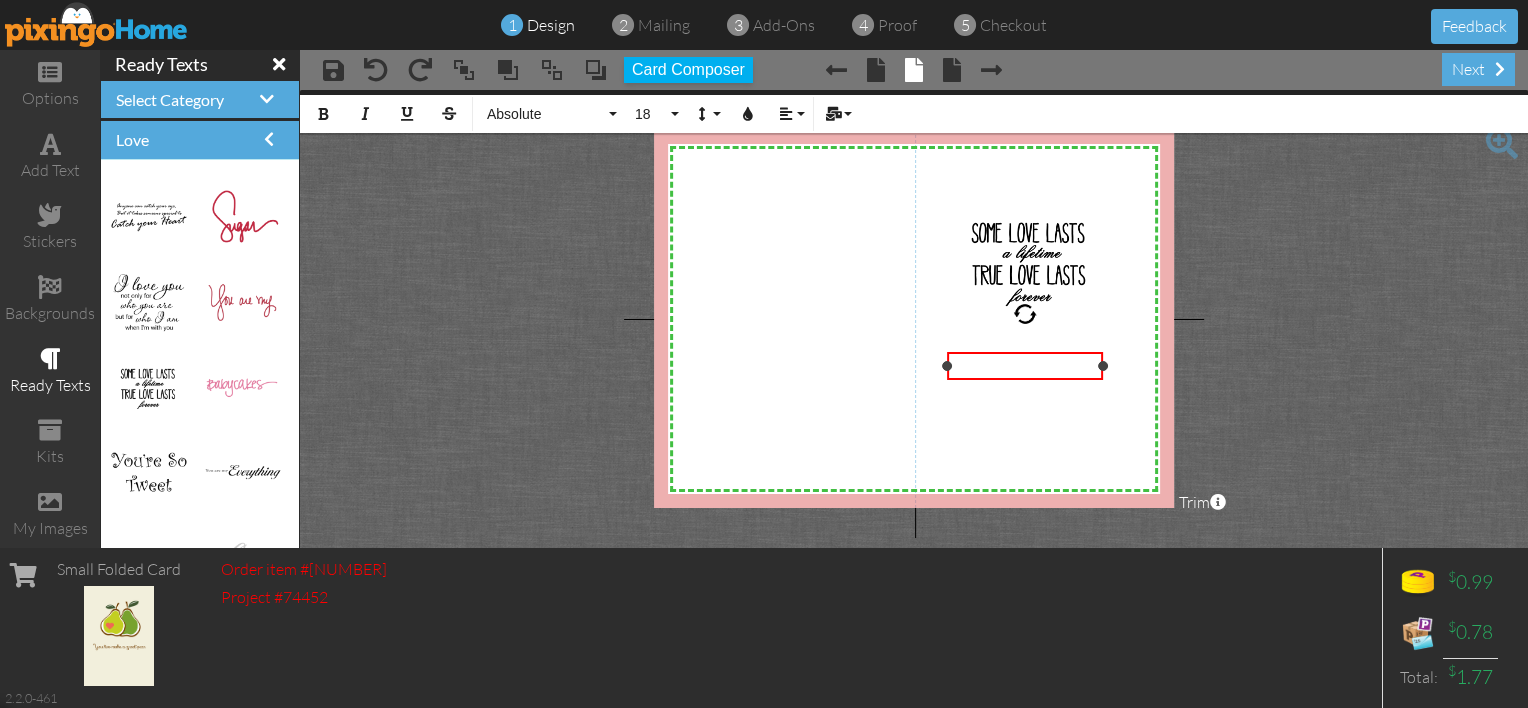 type 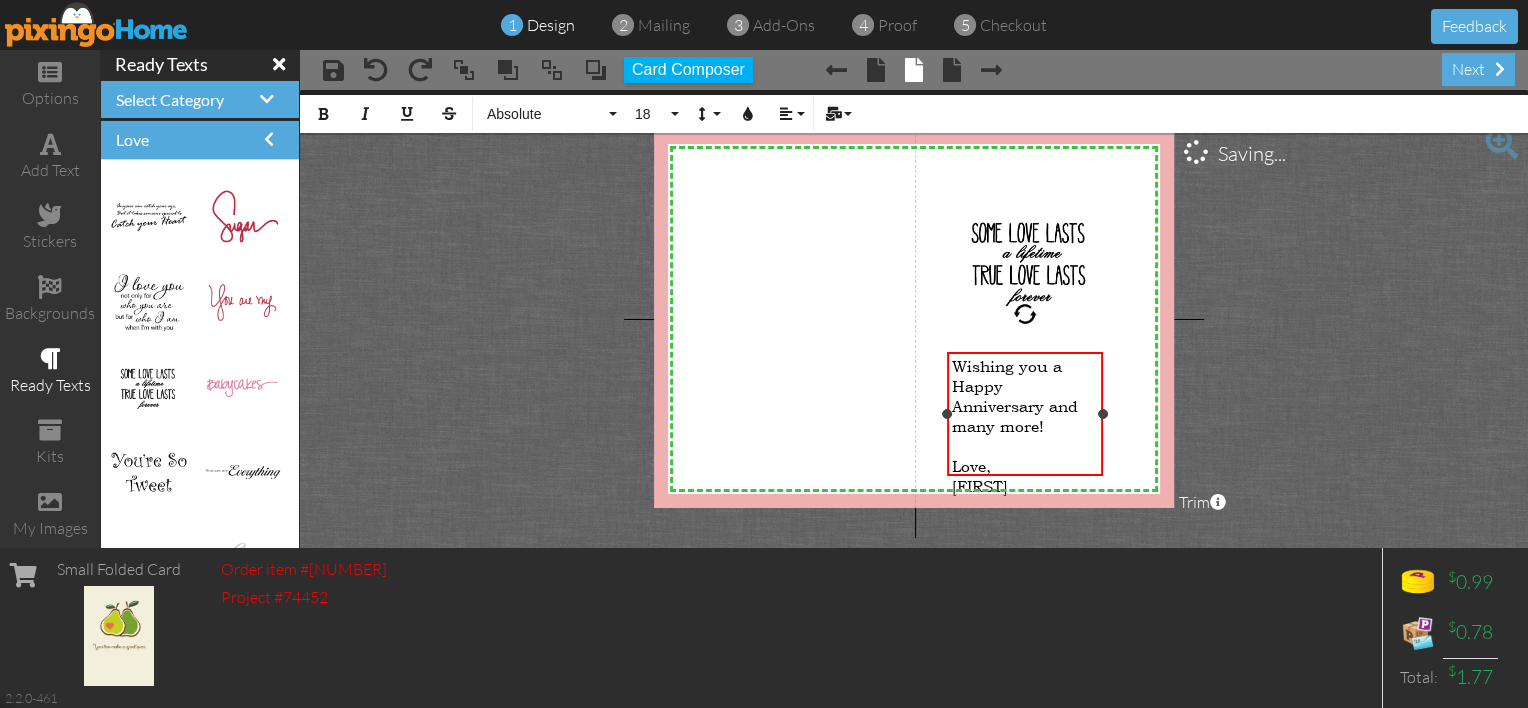 drag, startPoint x: 1044, startPoint y: 457, endPoint x: 952, endPoint y: 360, distance: 133.68994 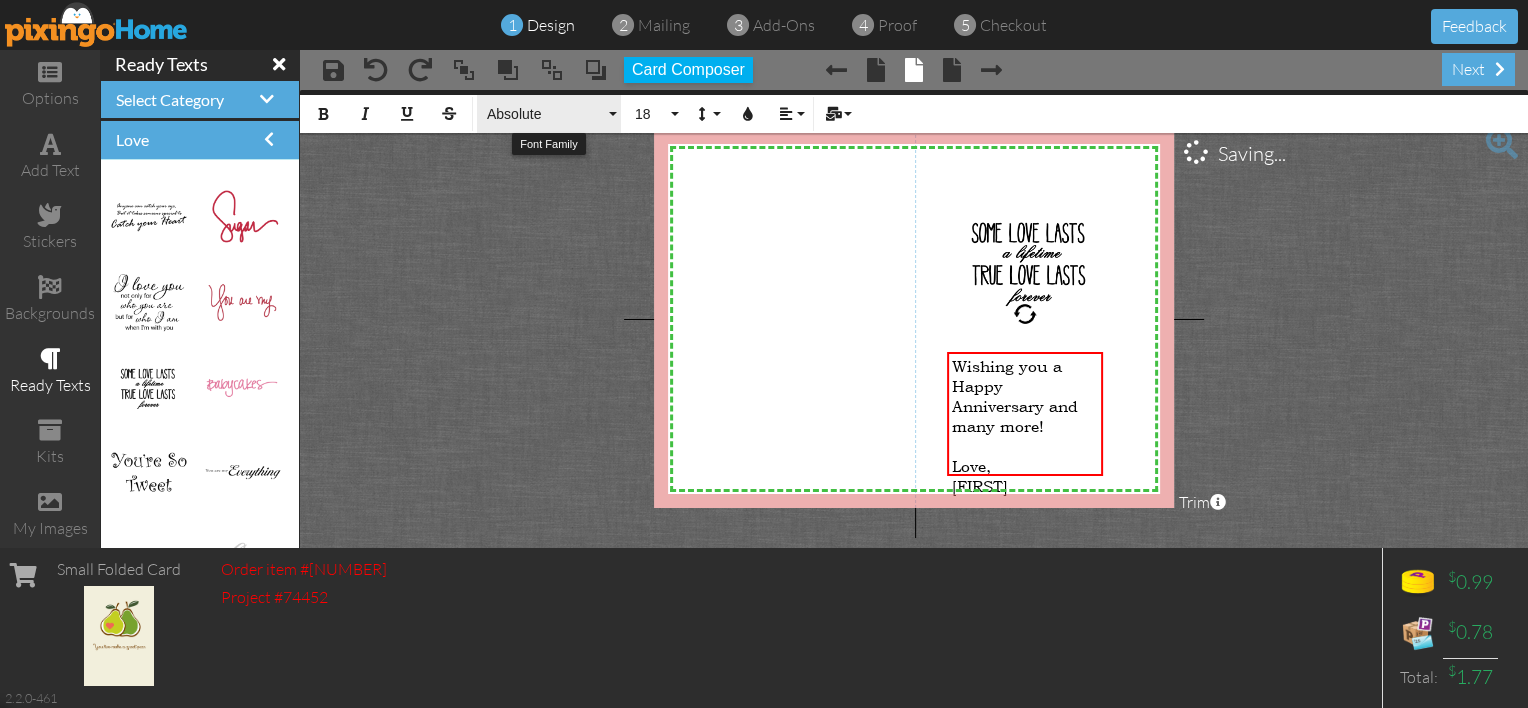 click on "Absolute" at bounding box center [545, 114] 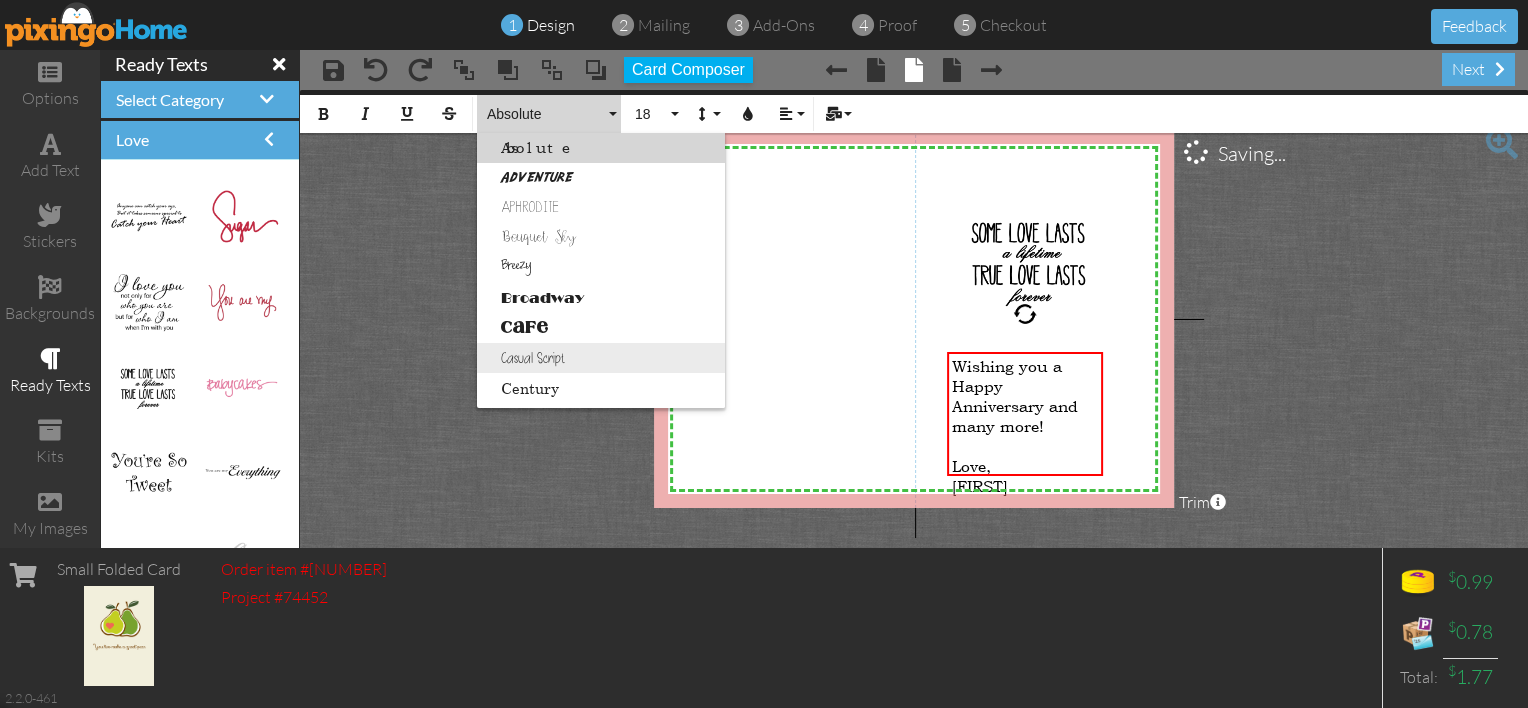 click on "Casual Script" at bounding box center (601, 358) 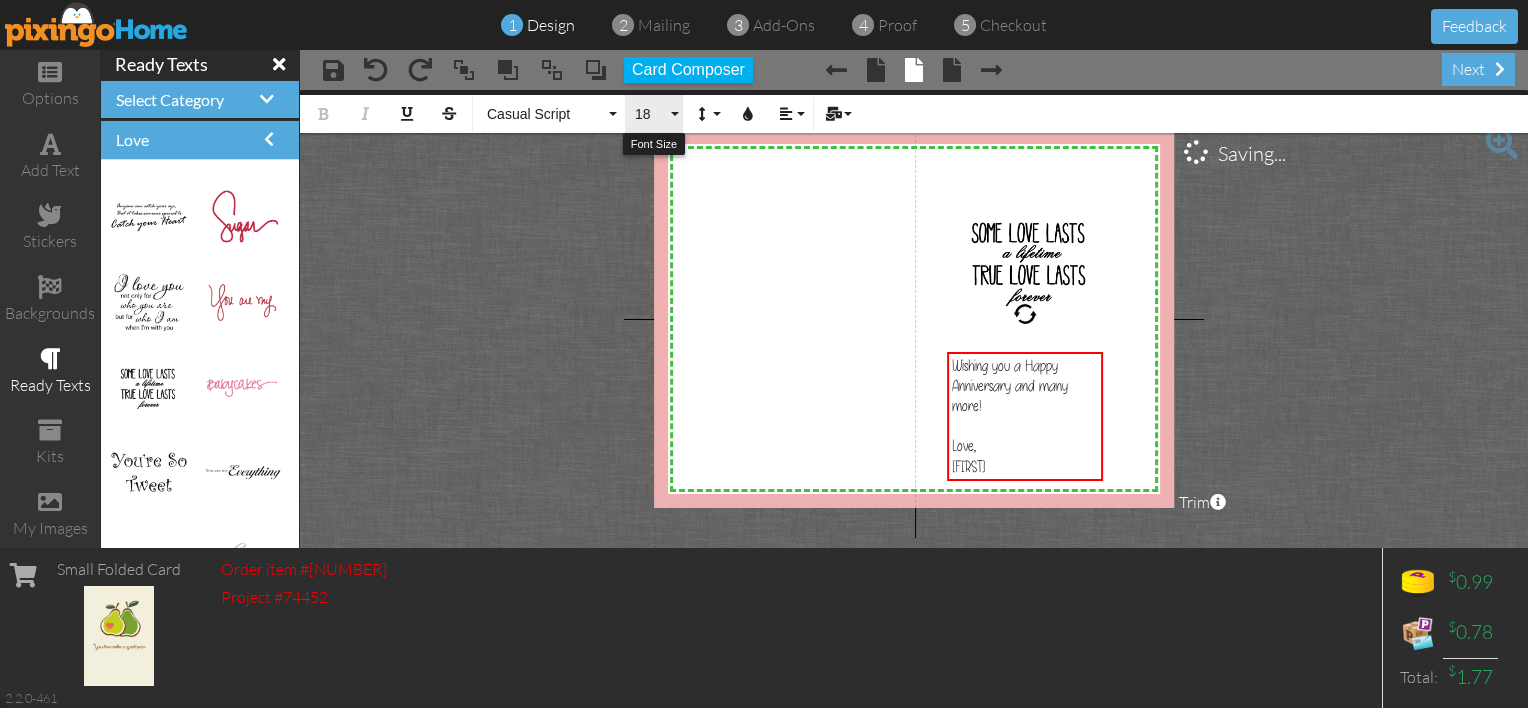 click on "18" at bounding box center (654, 114) 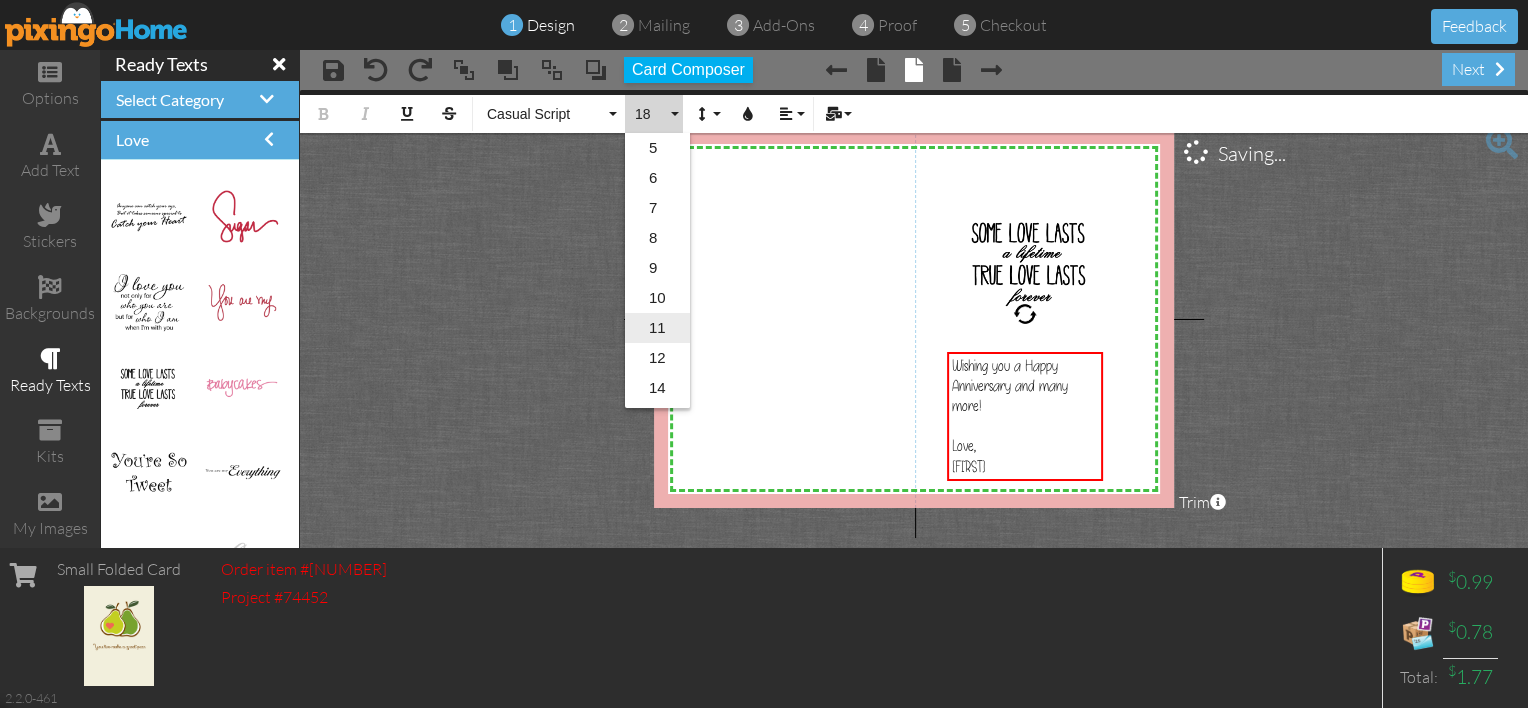 scroll, scrollTop: 177, scrollLeft: 0, axis: vertical 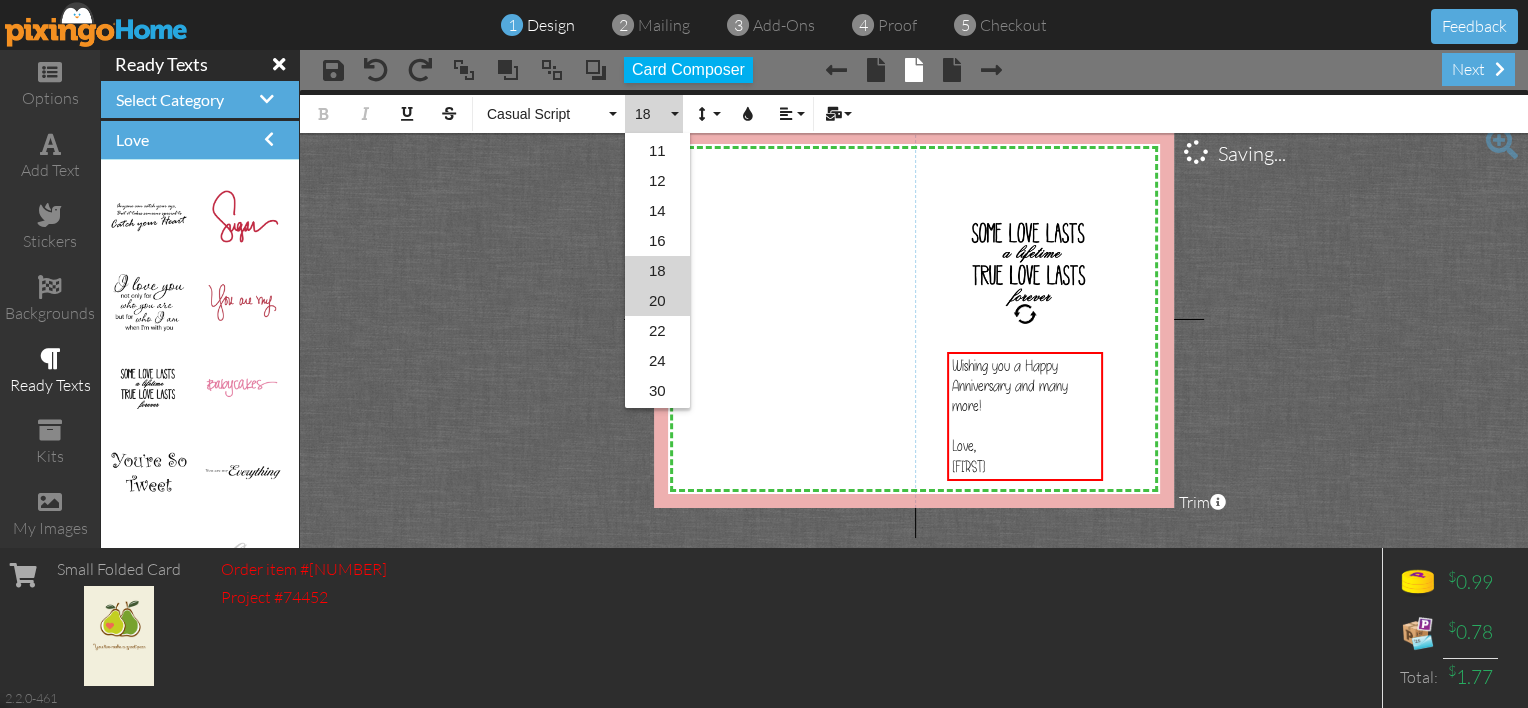 click on "20" at bounding box center (657, 301) 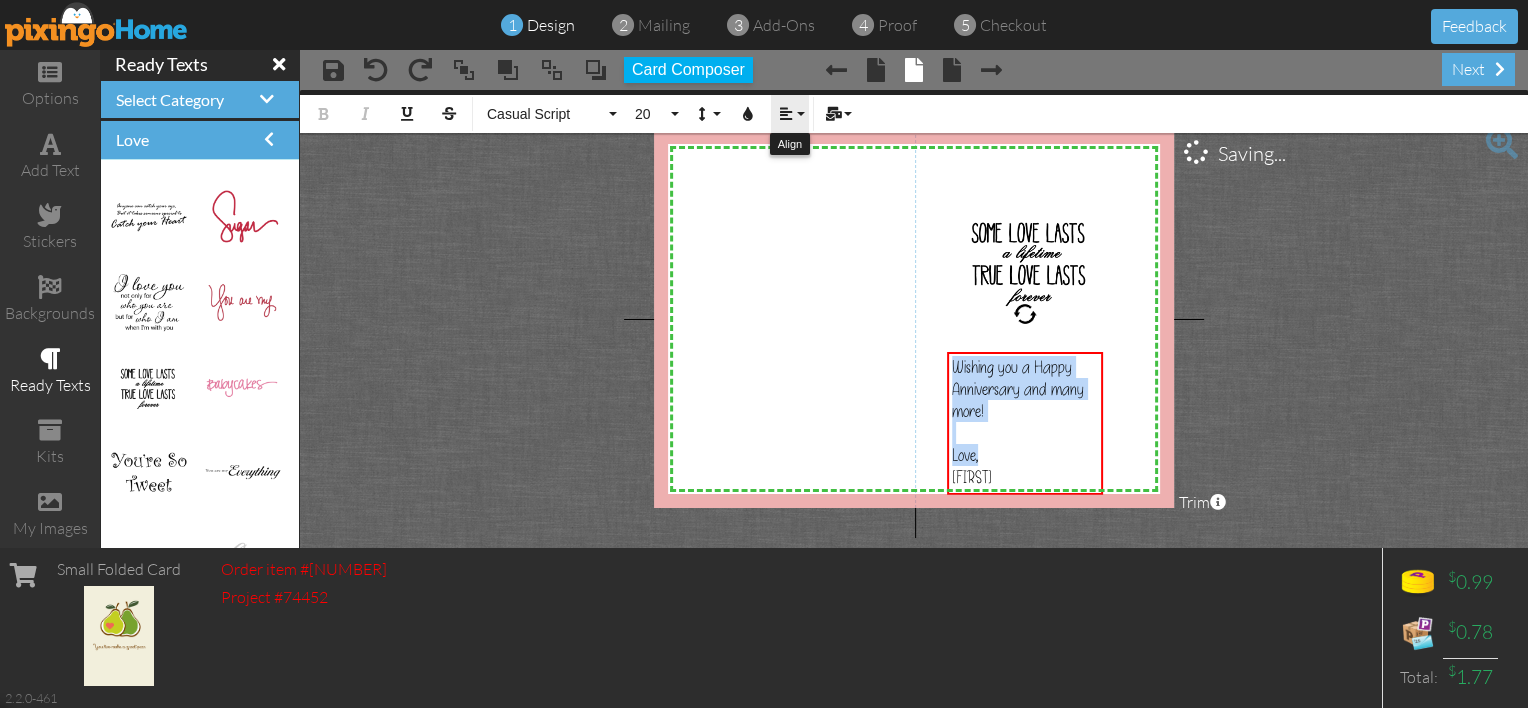 click at bounding box center [786, 114] 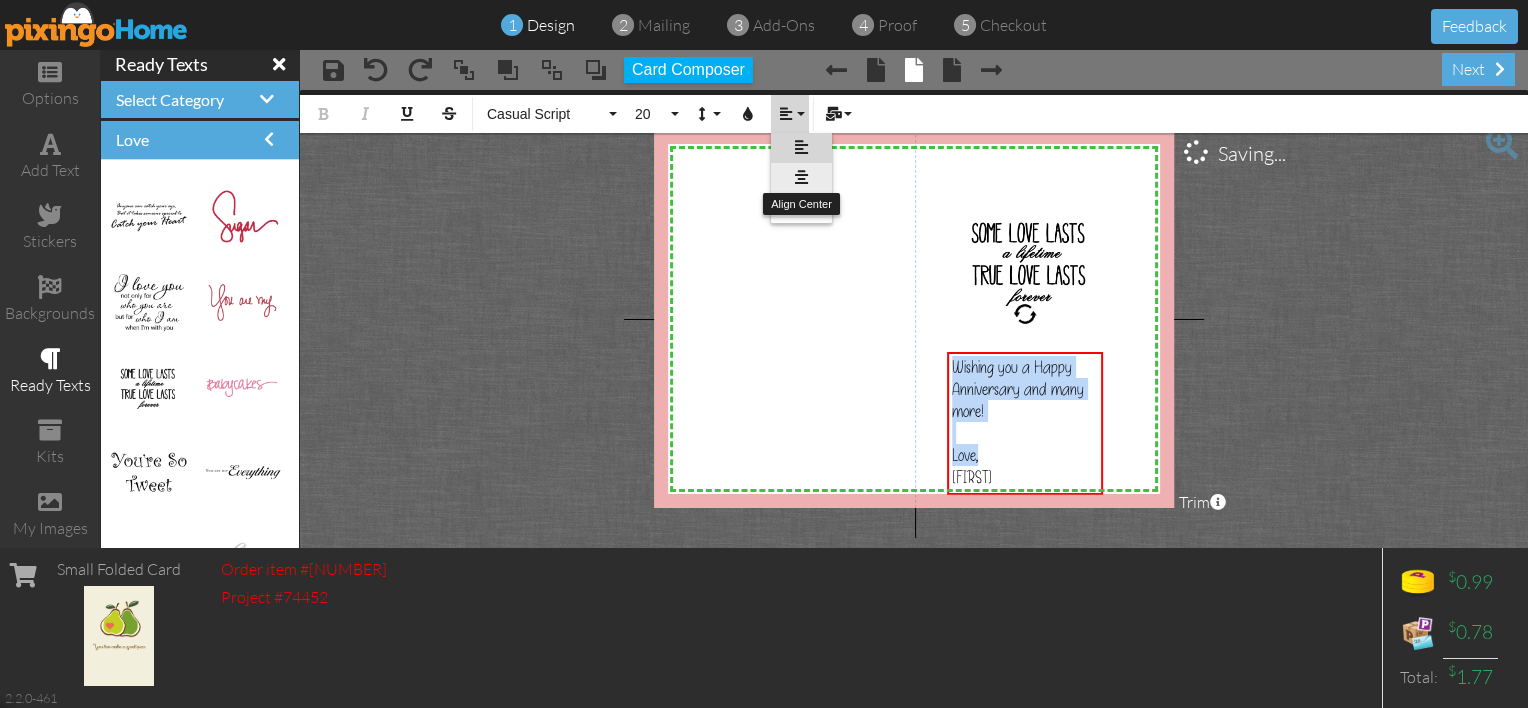 click at bounding box center [801, 177] 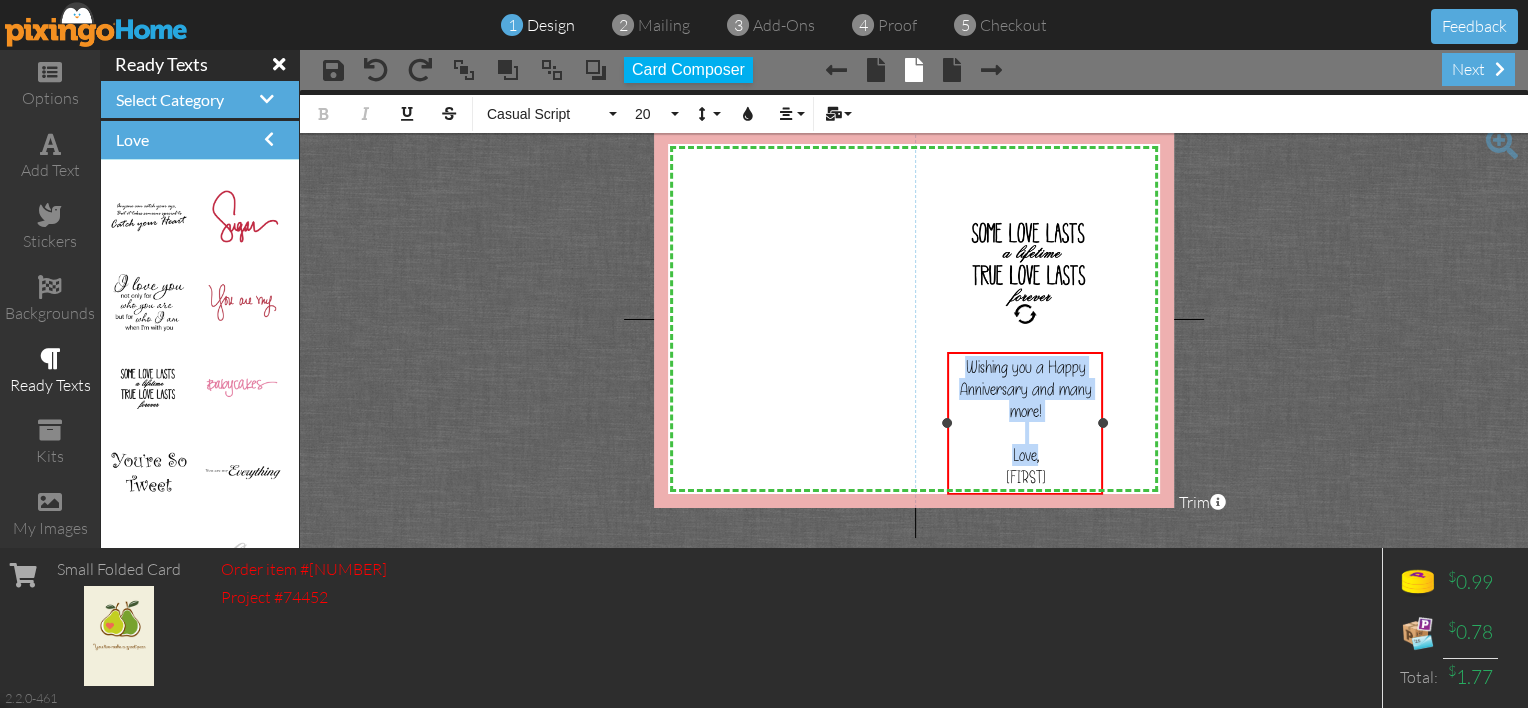 click on "Wishing you a Happy Anniversary and many more! ​ Love, [FIRST]" at bounding box center [1026, 422] 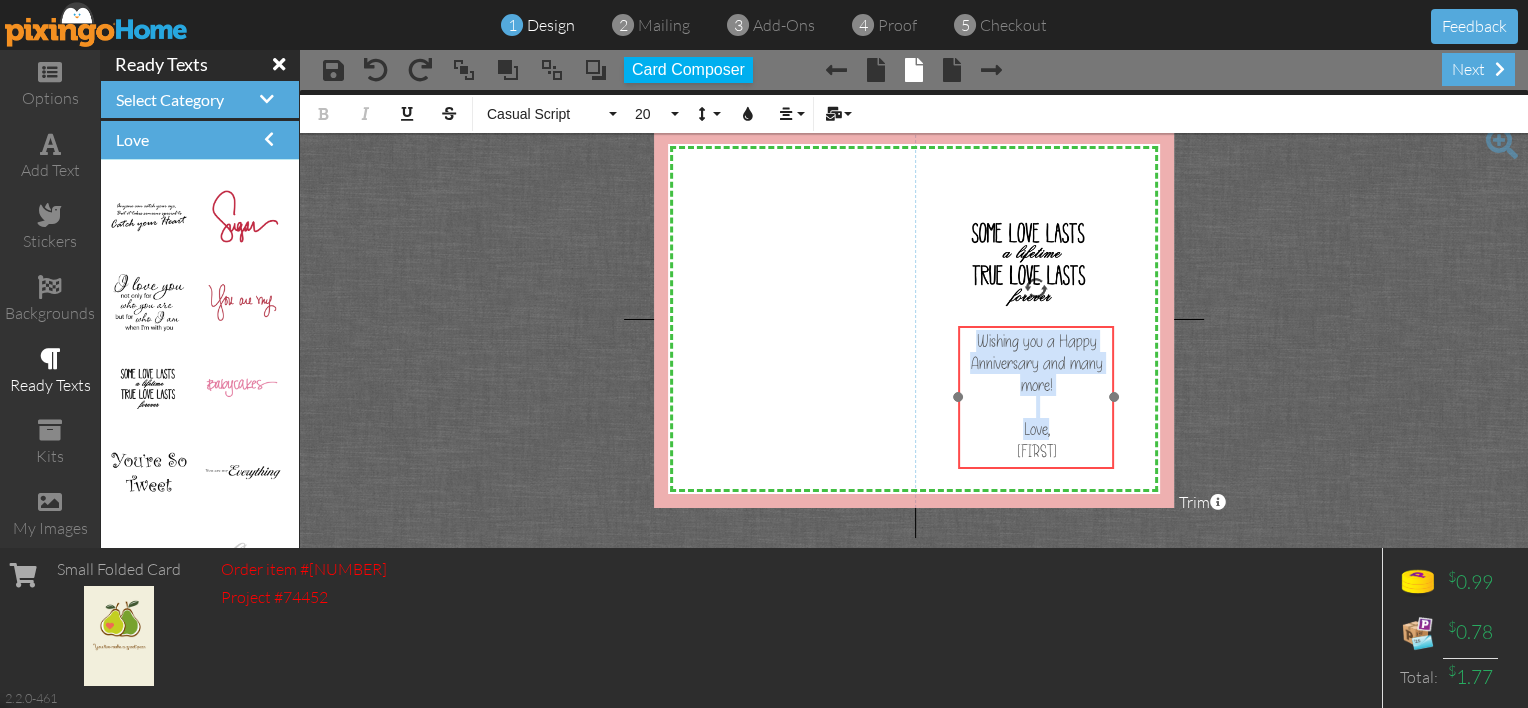 drag, startPoint x: 1100, startPoint y: 355, endPoint x: 1111, endPoint y: 329, distance: 28.231188 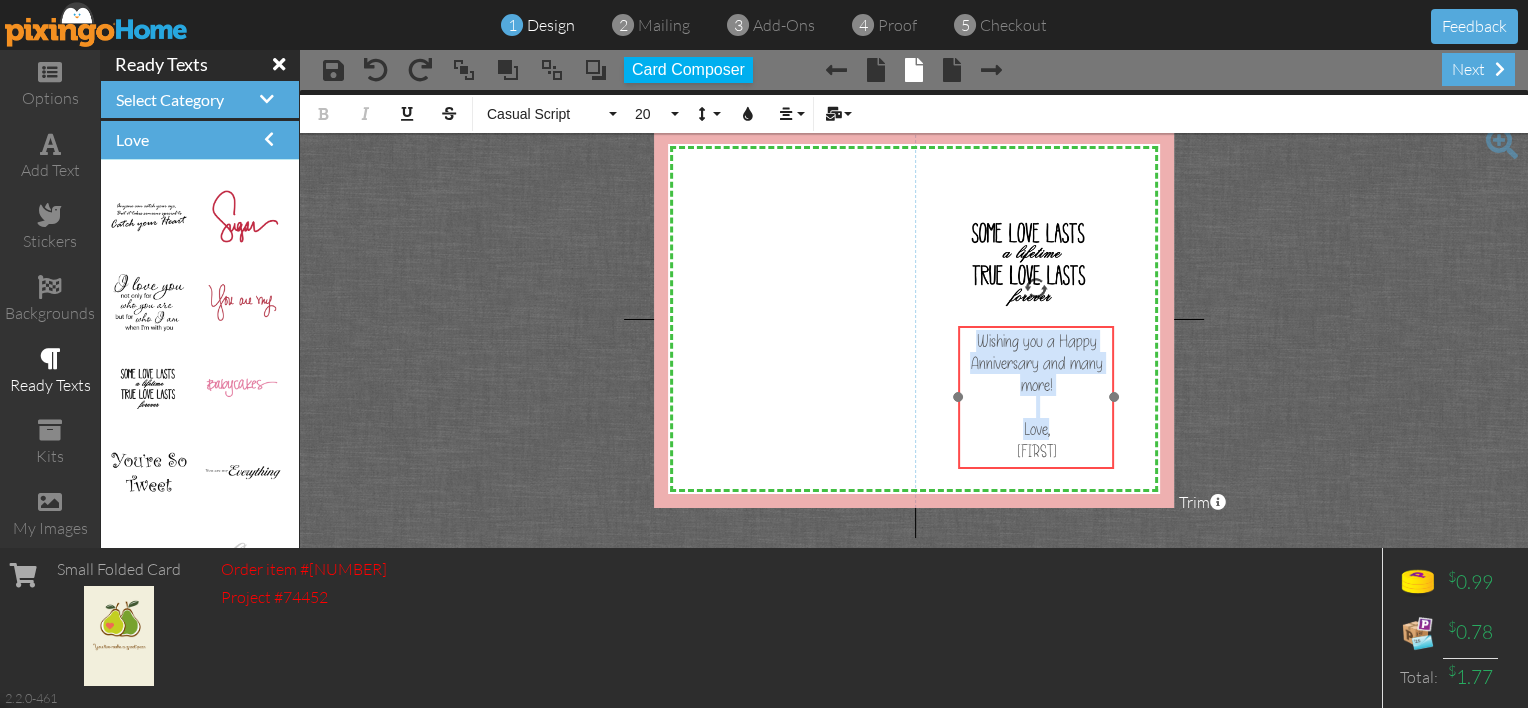 click on "​ Wishing you a Happy Anniversary and many more! ​ Love, [FIRST] ​" at bounding box center [1037, 396] 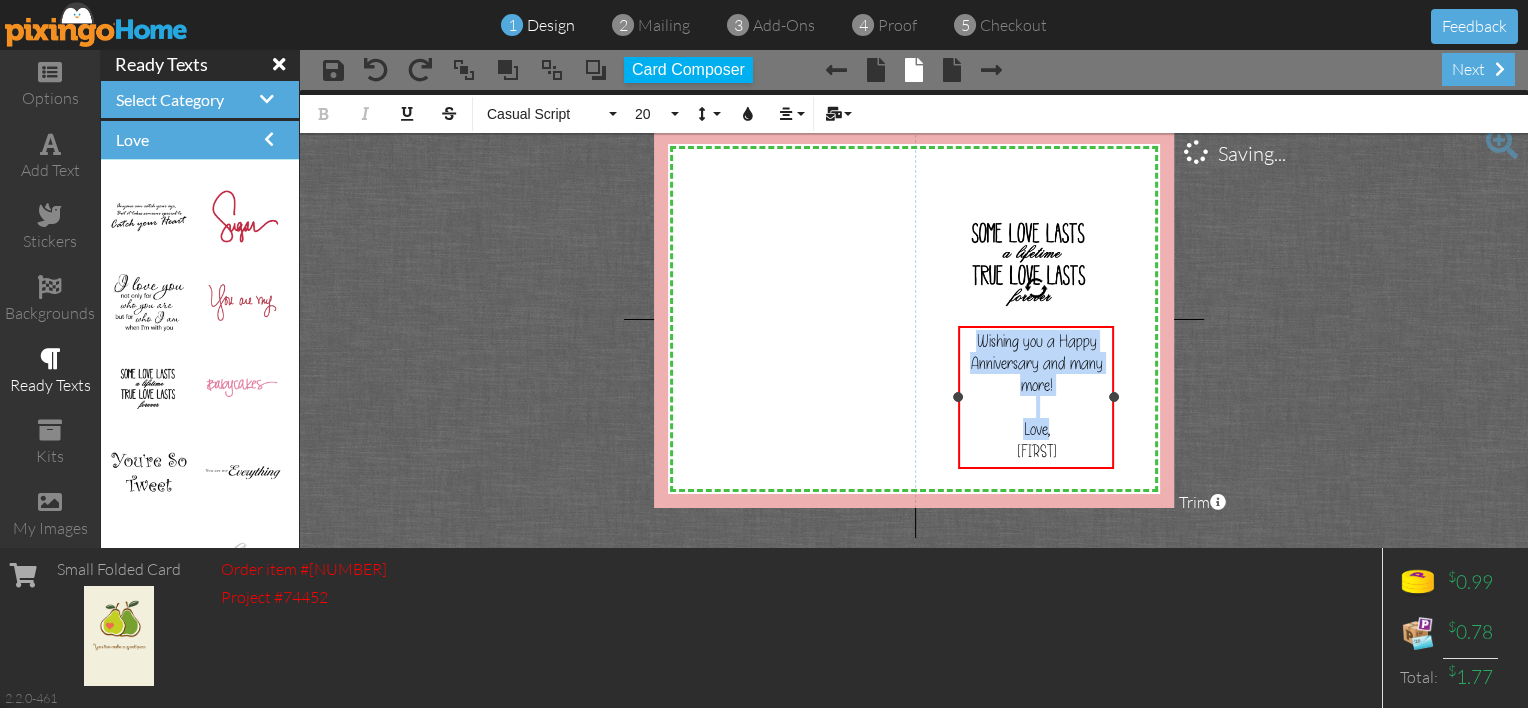 click on "Wishing you a Happy Anniversary and many more! ​ Love, [FIRST]" at bounding box center [1037, 396] 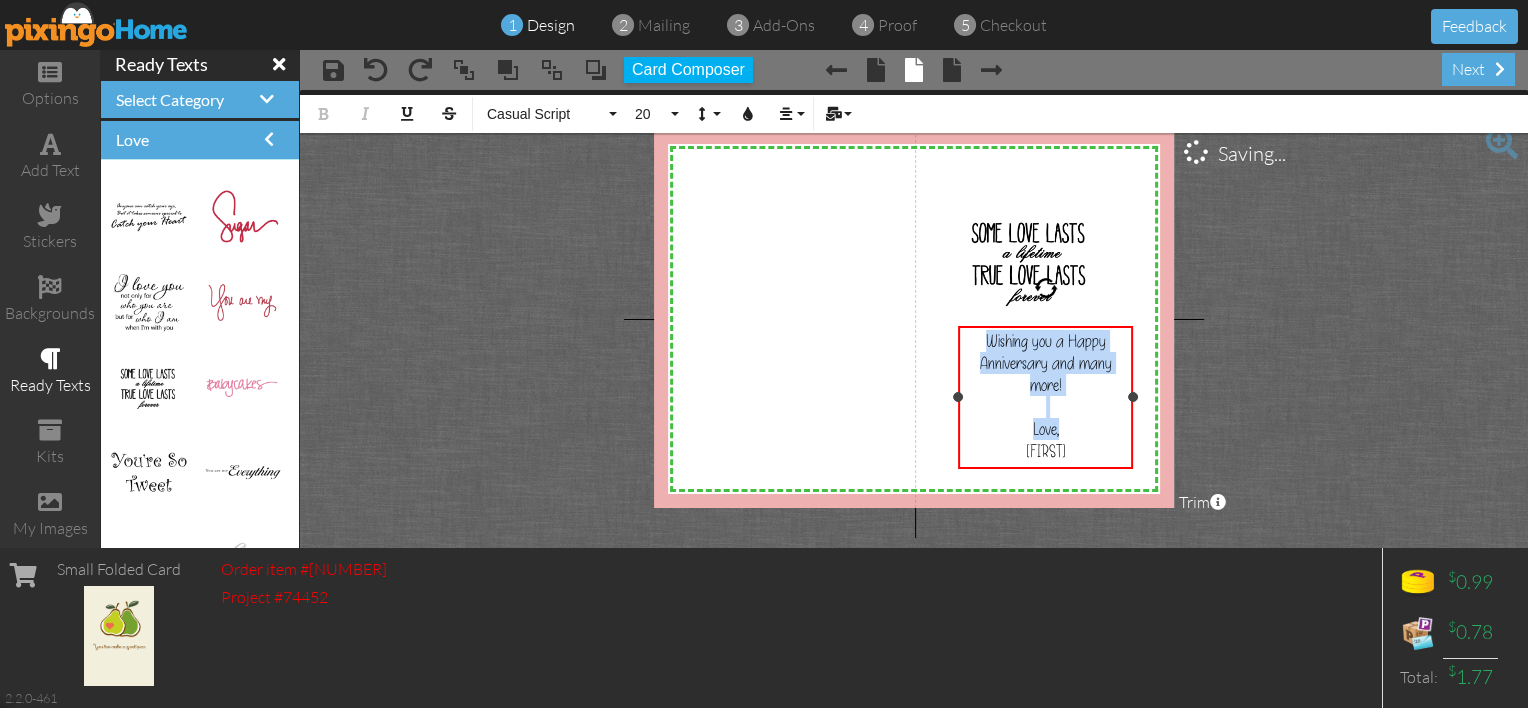 drag, startPoint x: 1117, startPoint y: 396, endPoint x: 1136, endPoint y: 398, distance: 19.104973 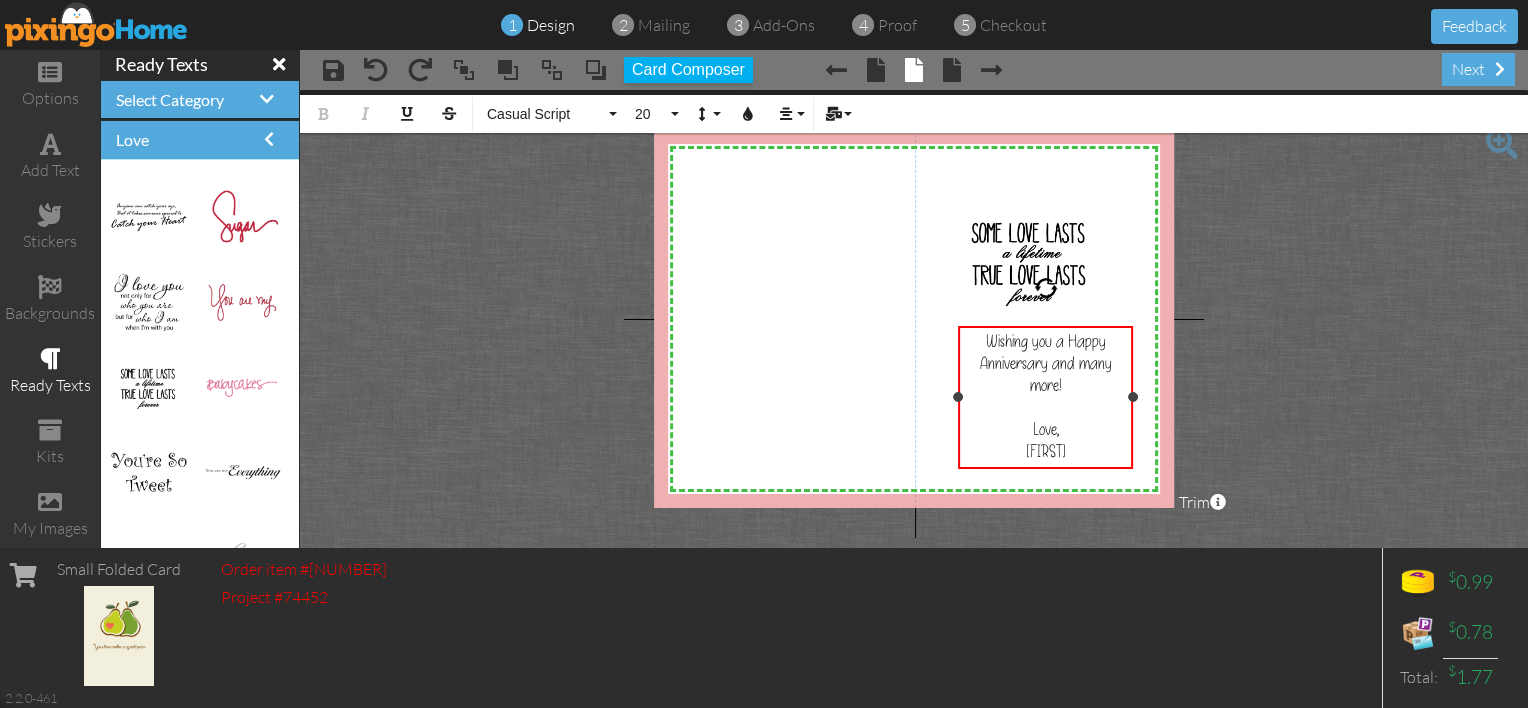 drag, startPoint x: 1088, startPoint y: 447, endPoint x: 983, endPoint y: 336, distance: 152.79398 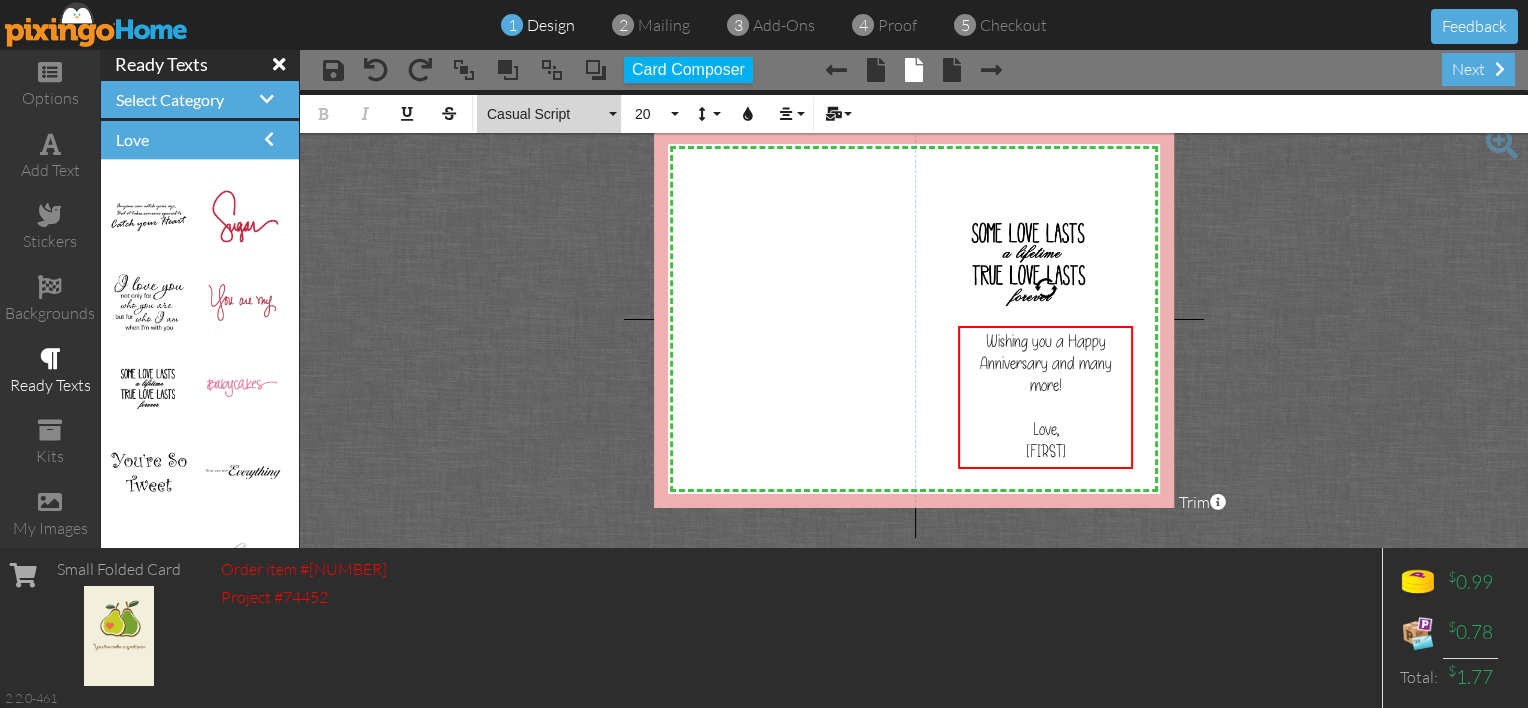 click on "Casual Script" at bounding box center (549, 114) 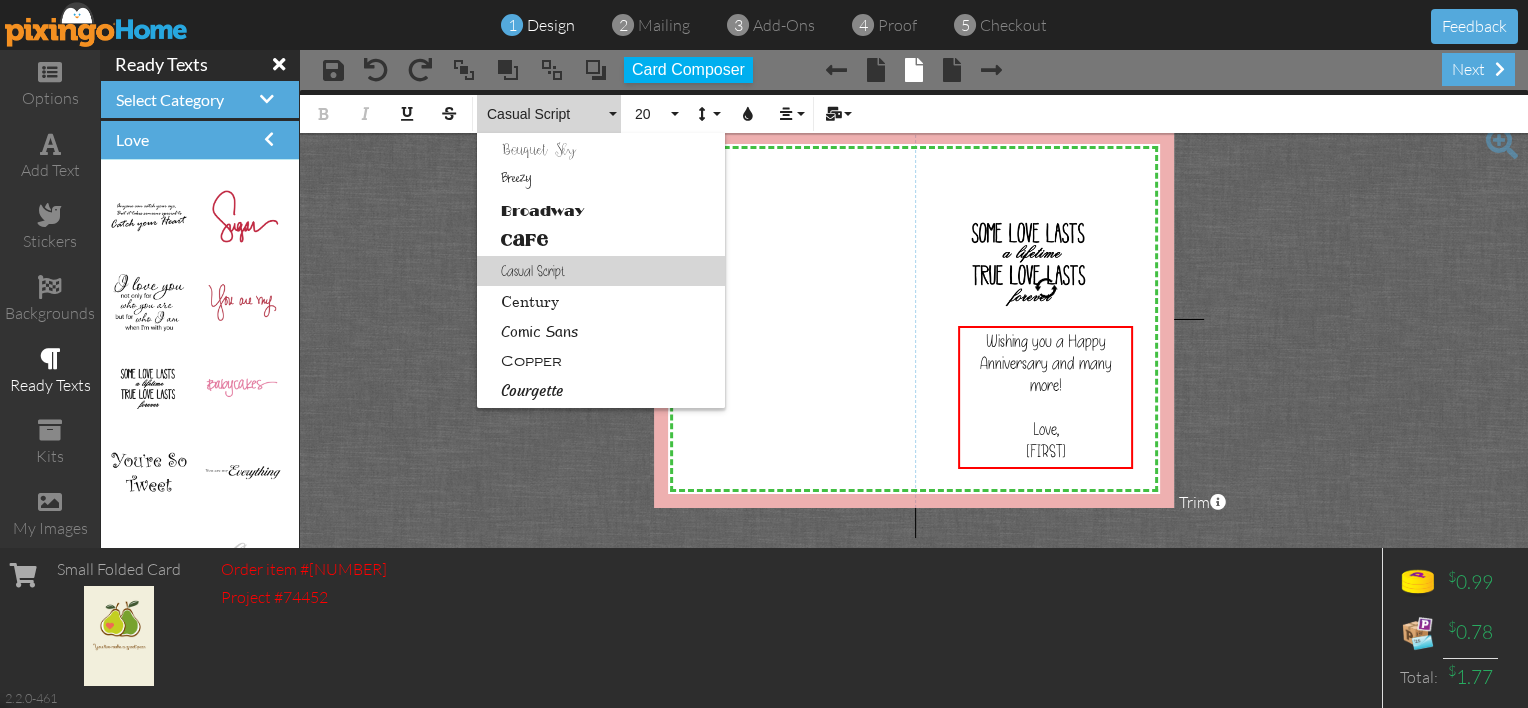 click on "Breezy" at bounding box center [601, 181] 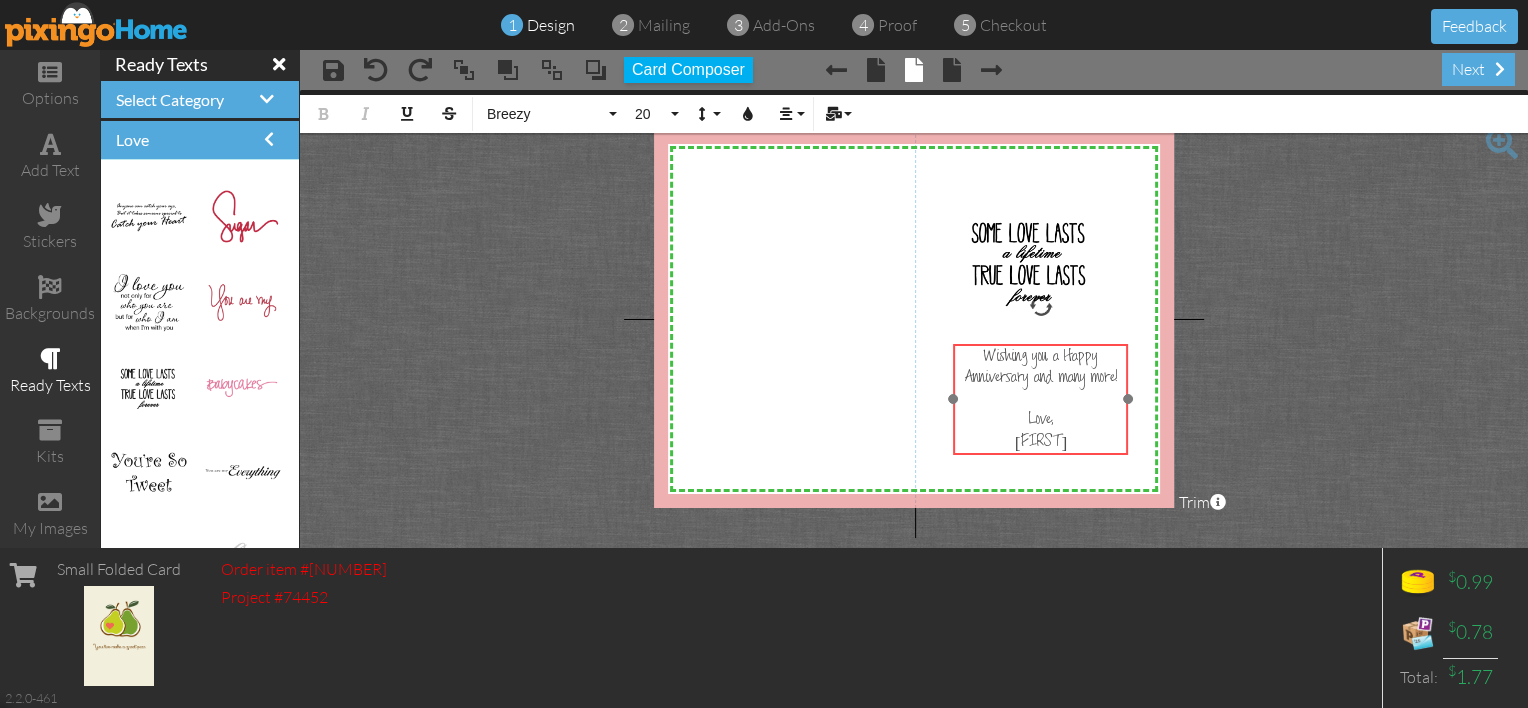 drag, startPoint x: 1016, startPoint y: 437, endPoint x: 1011, endPoint y: 455, distance: 18.681541 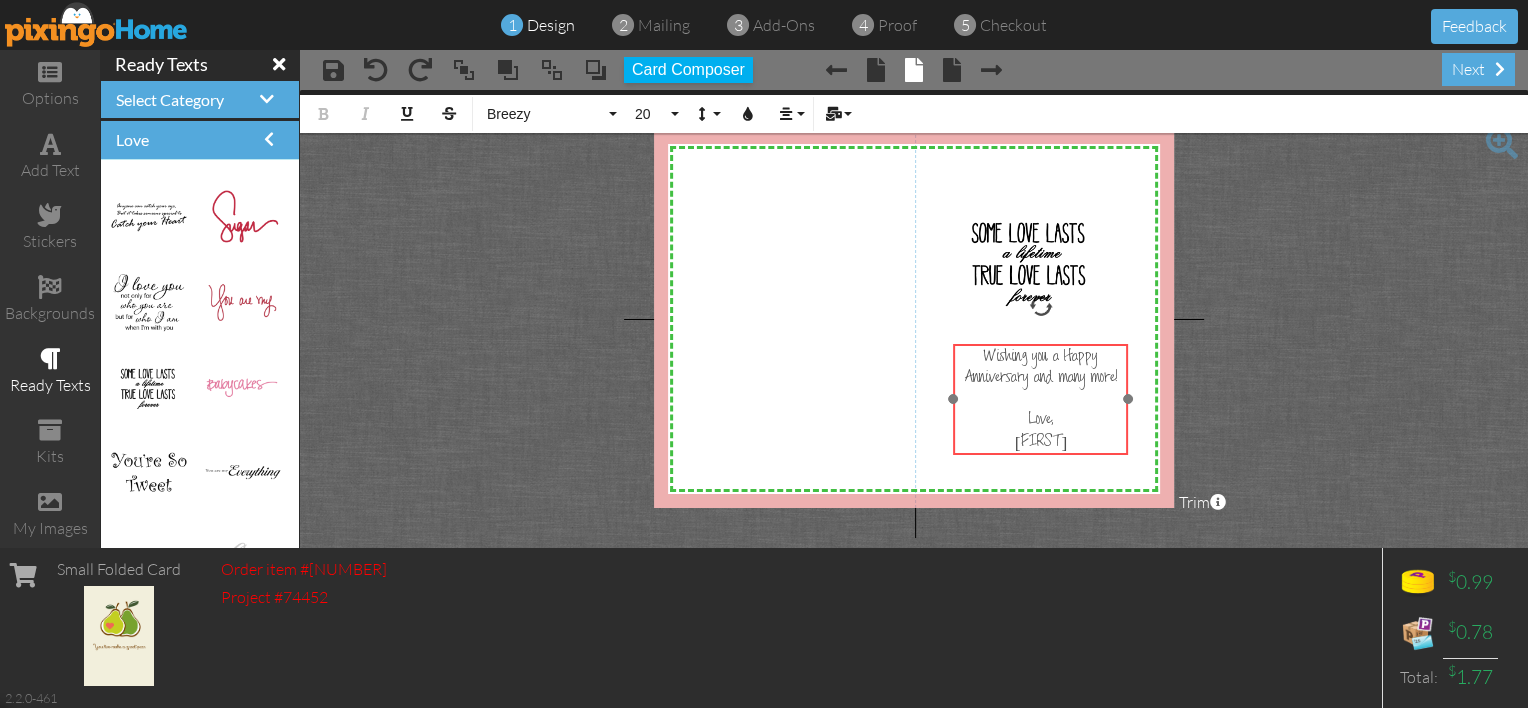 click at bounding box center (1041, 399) 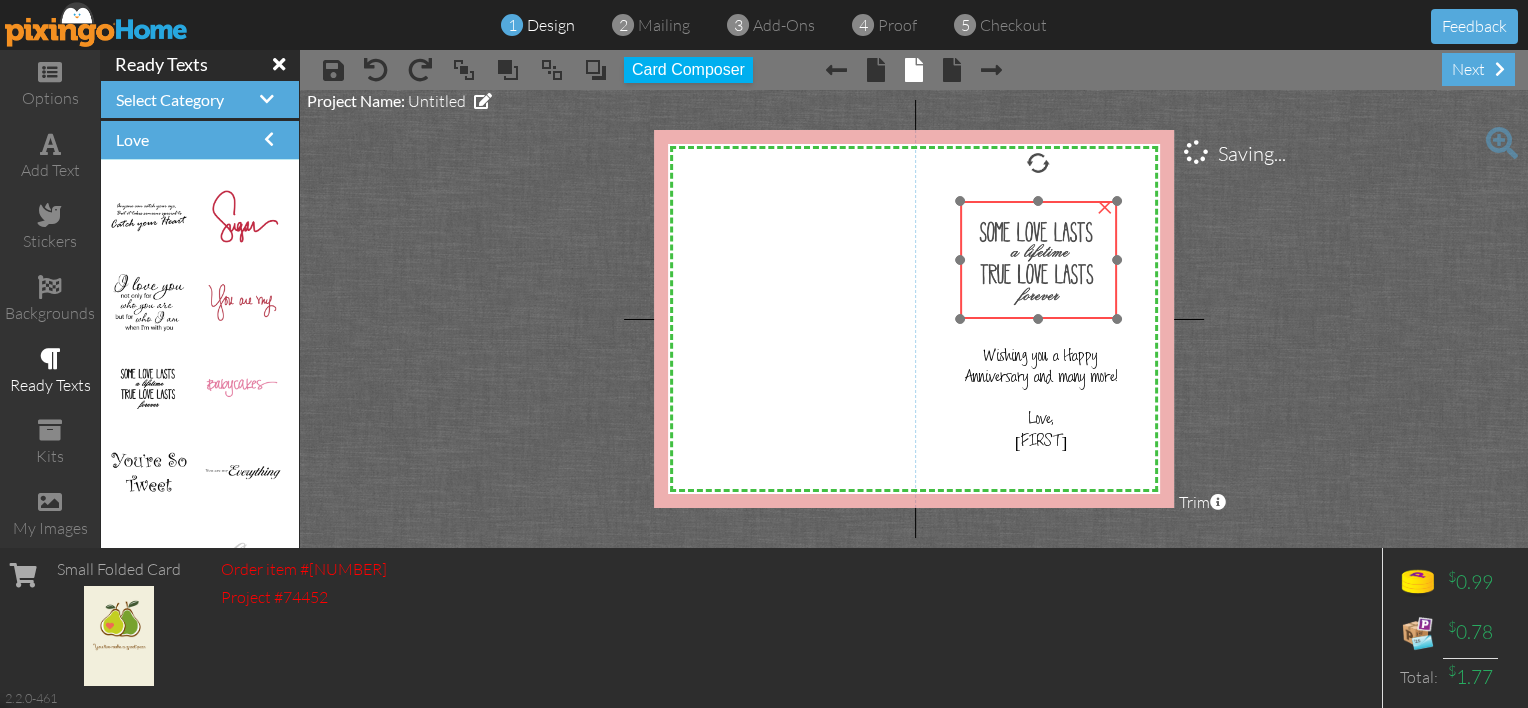click at bounding box center [1038, 260] 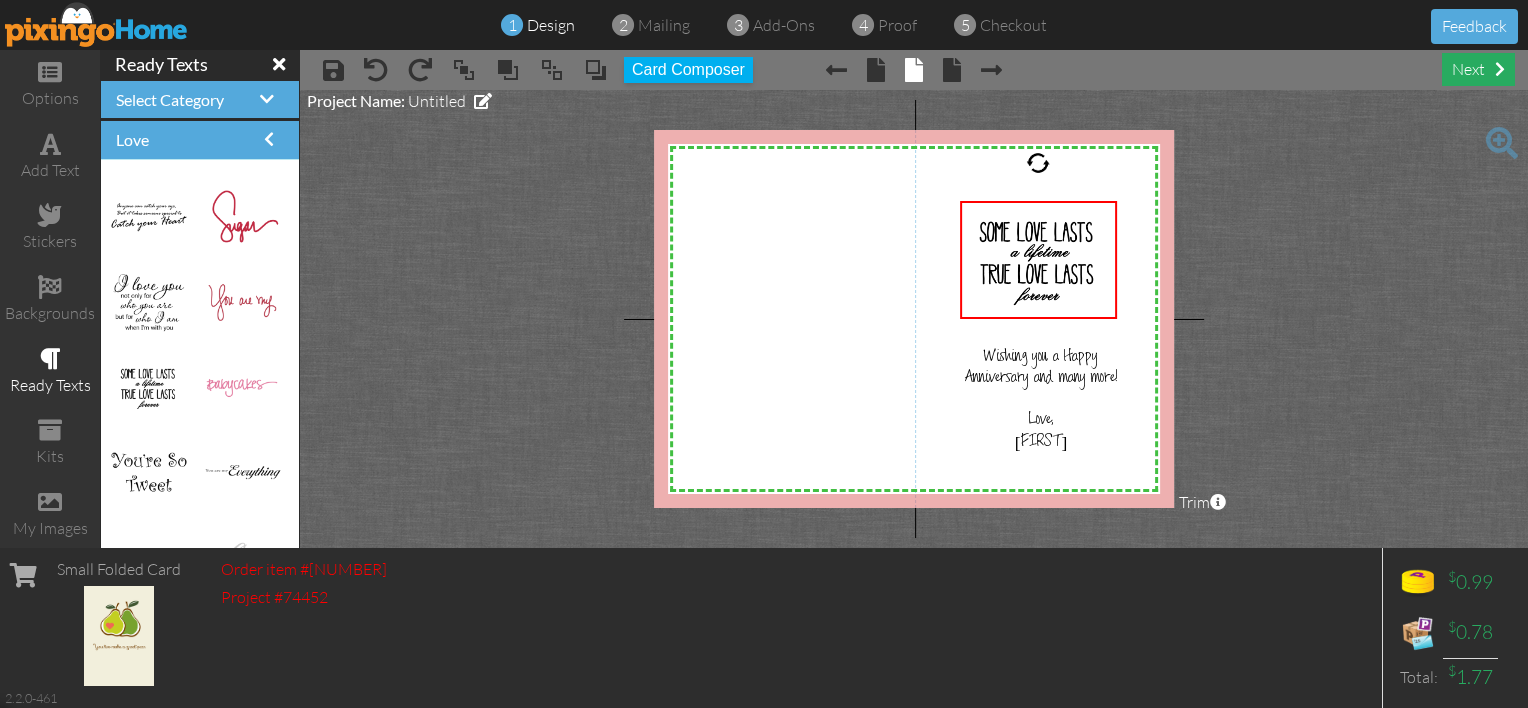 click on "next" at bounding box center (1478, 69) 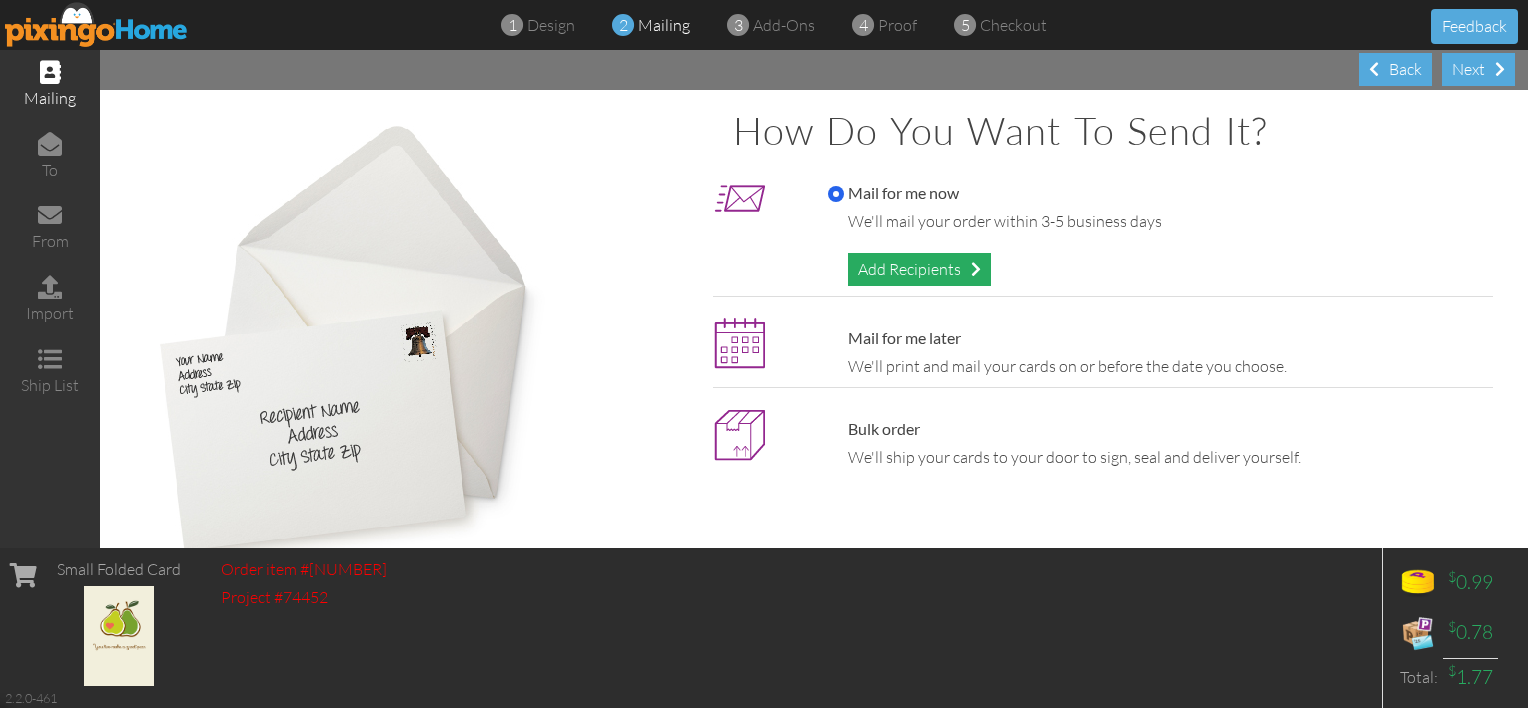 click on "Add Recipients" at bounding box center (919, 269) 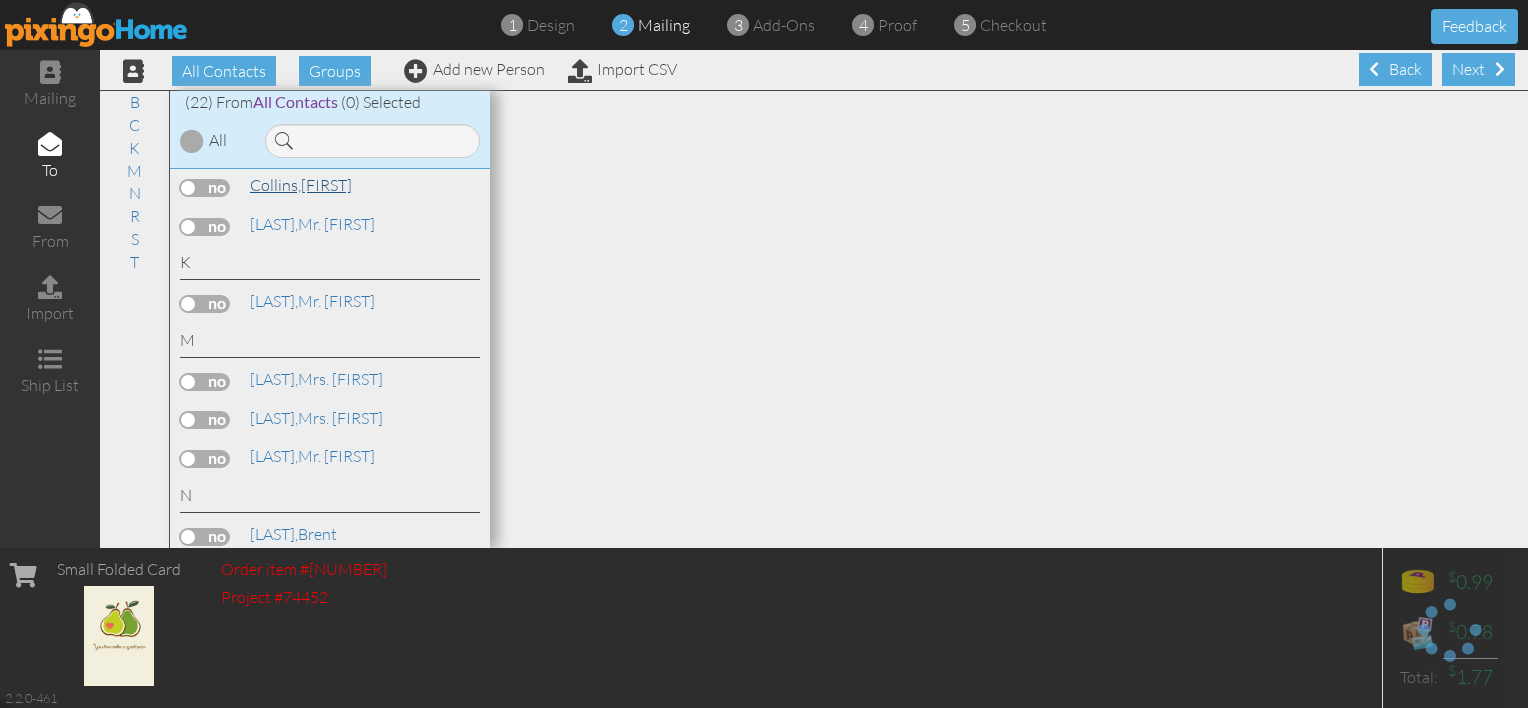 scroll, scrollTop: 400, scrollLeft: 0, axis: vertical 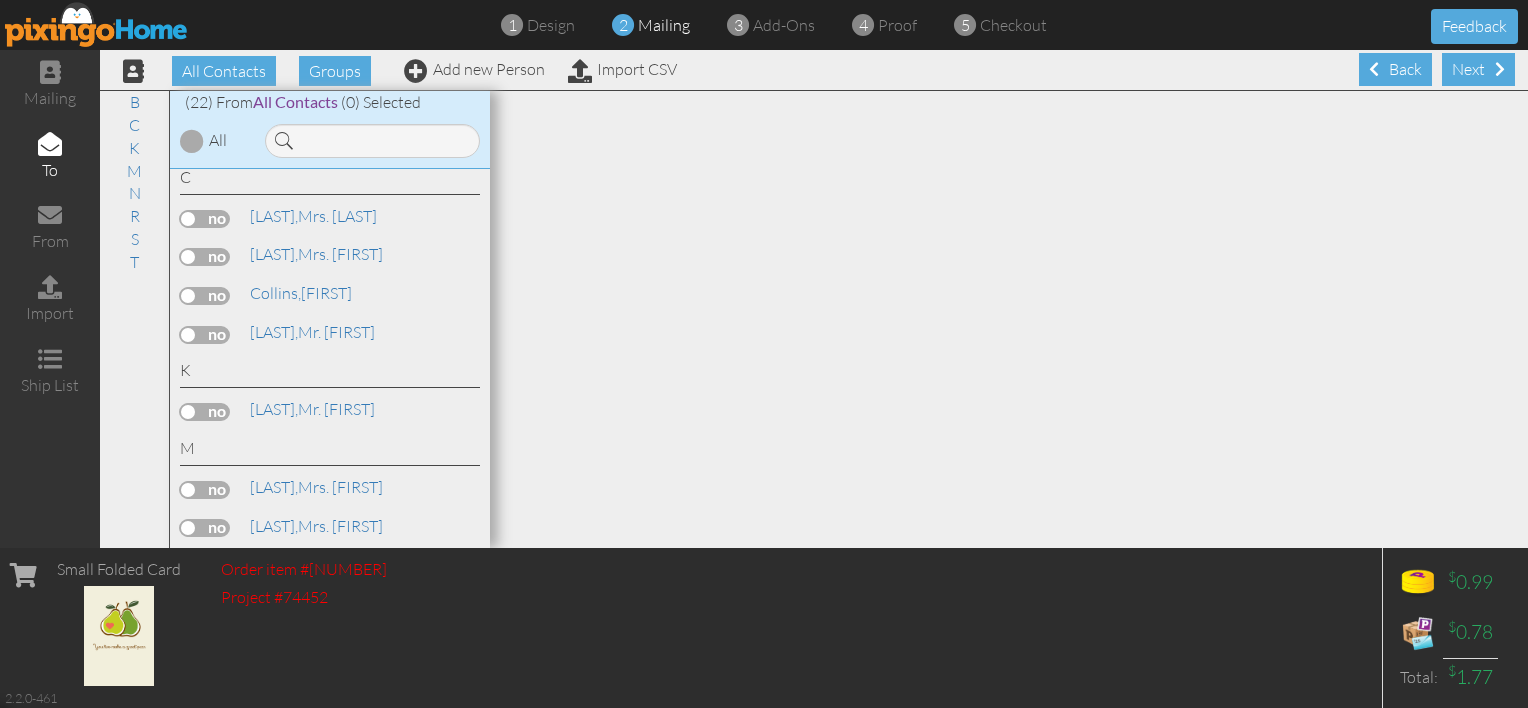 click at bounding box center (205, 219) 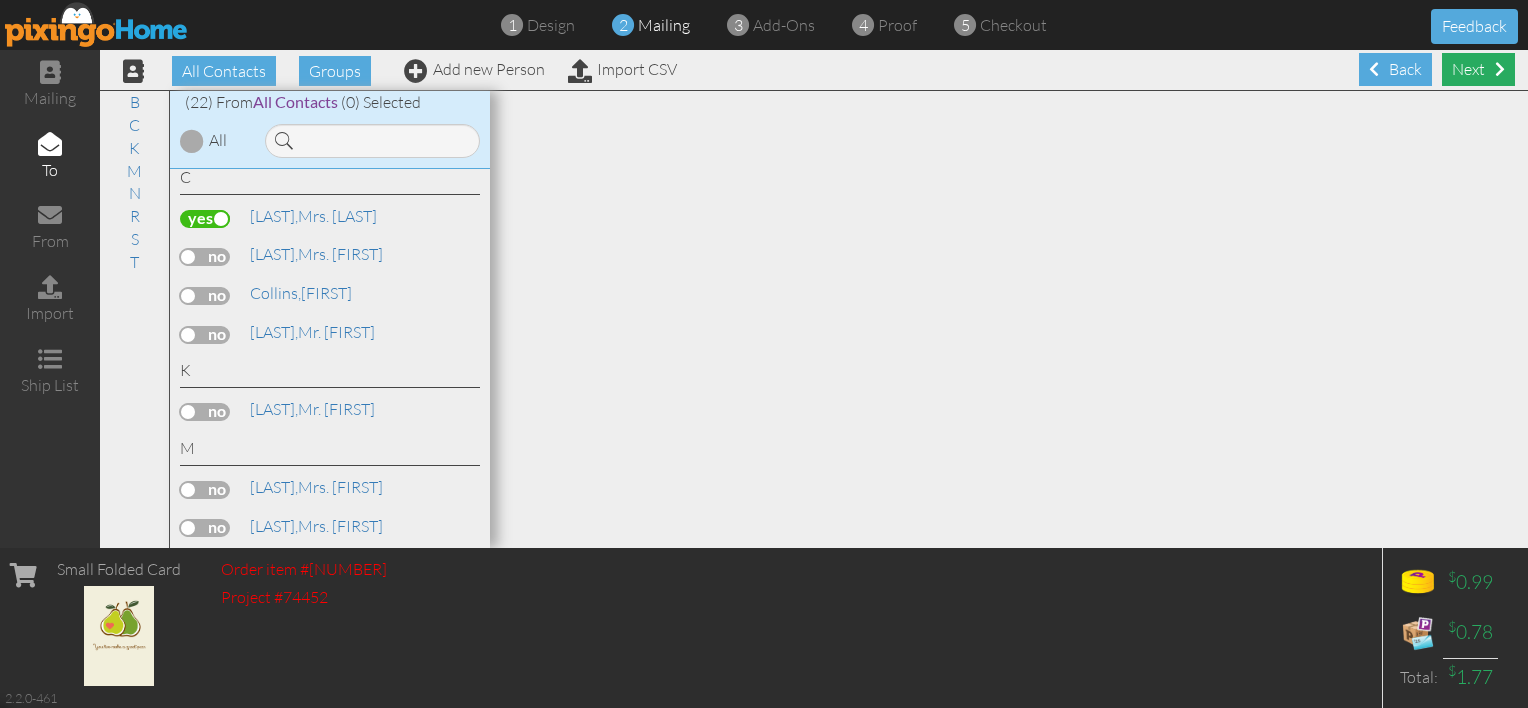 click on "Next" at bounding box center [1478, 69] 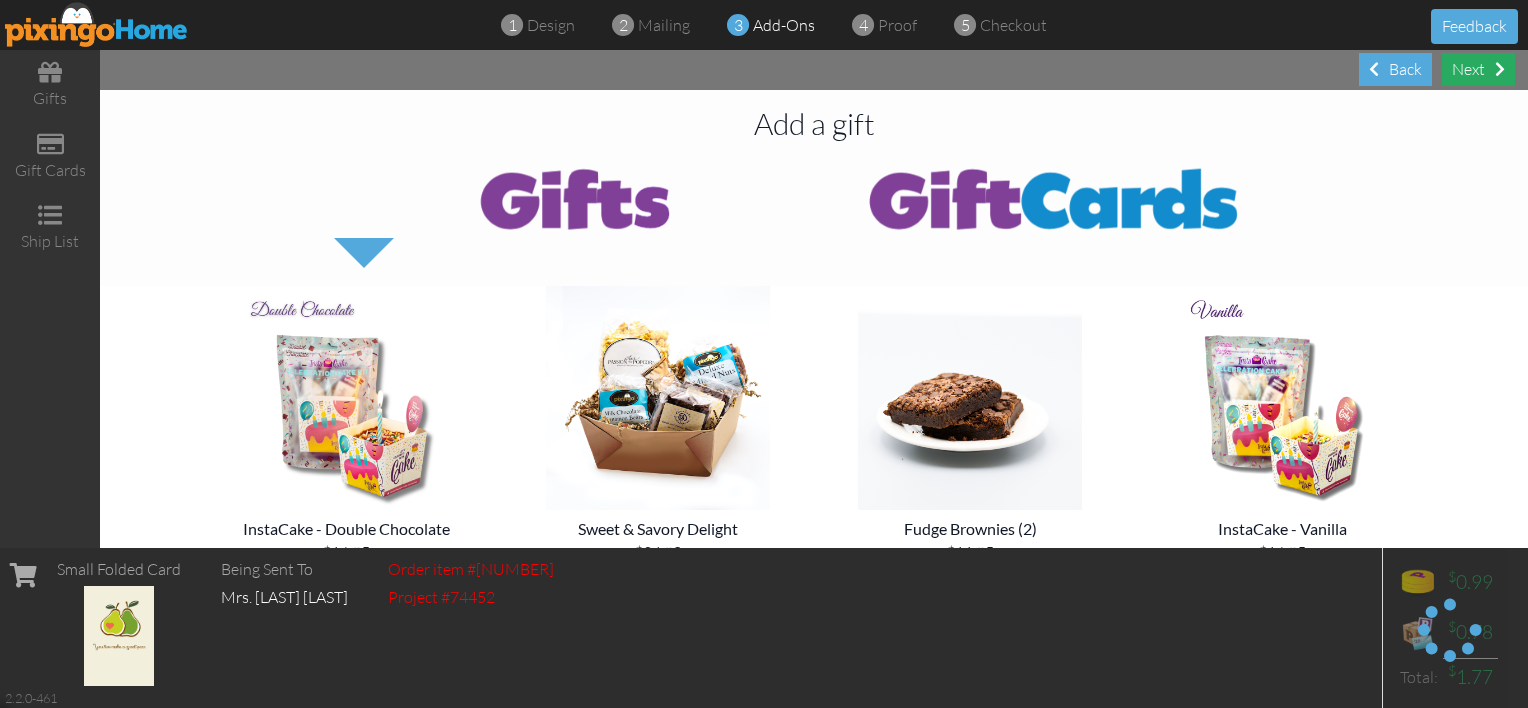 click on "Next" at bounding box center (1478, 69) 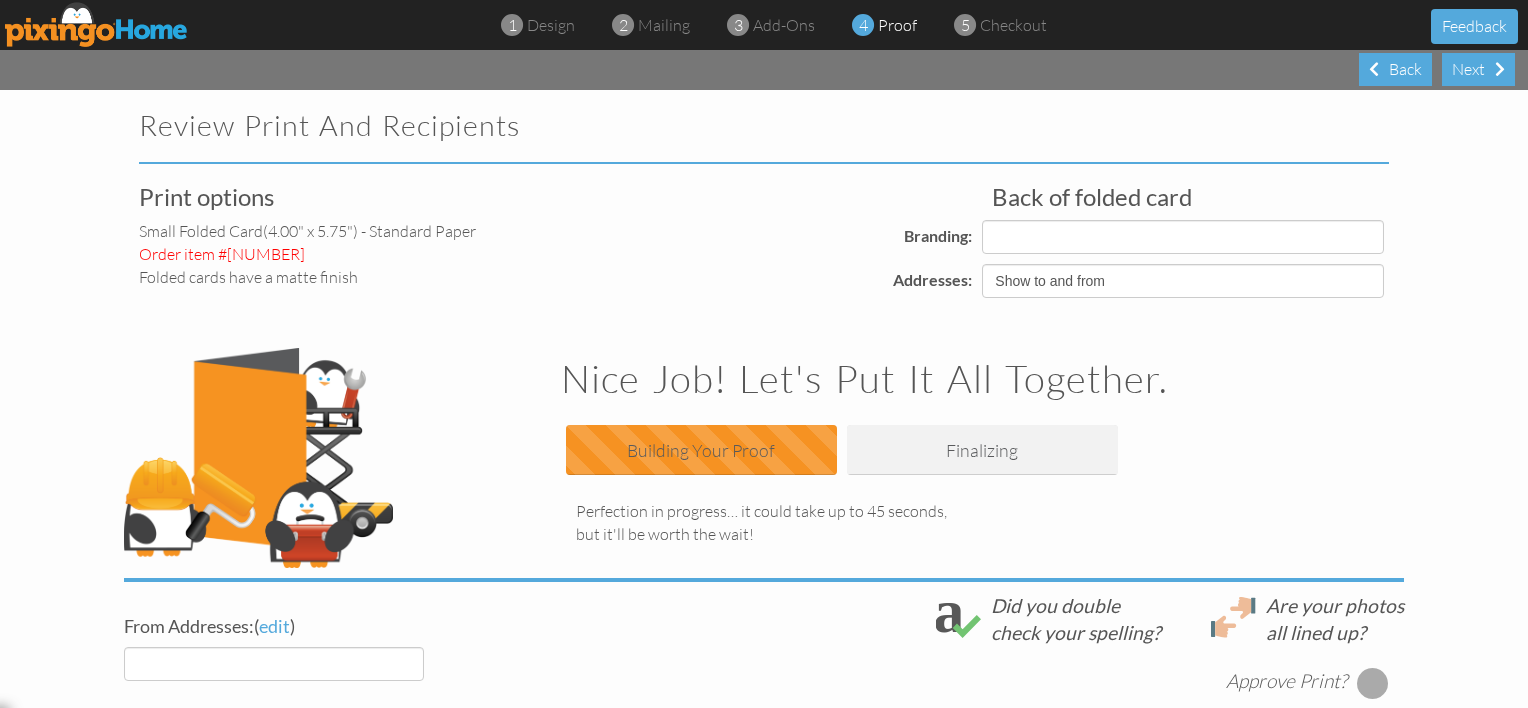 select on "object:4004" 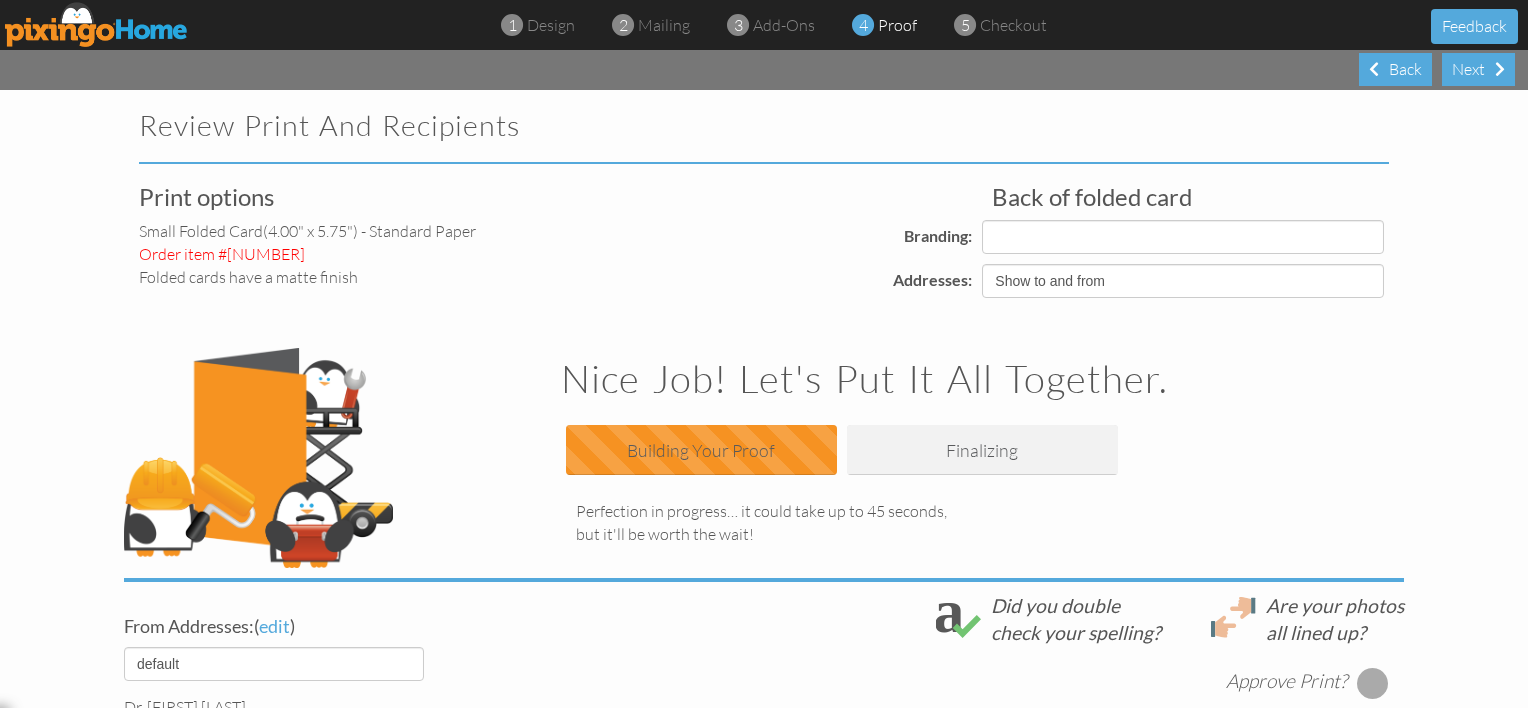 select on "object:4006" 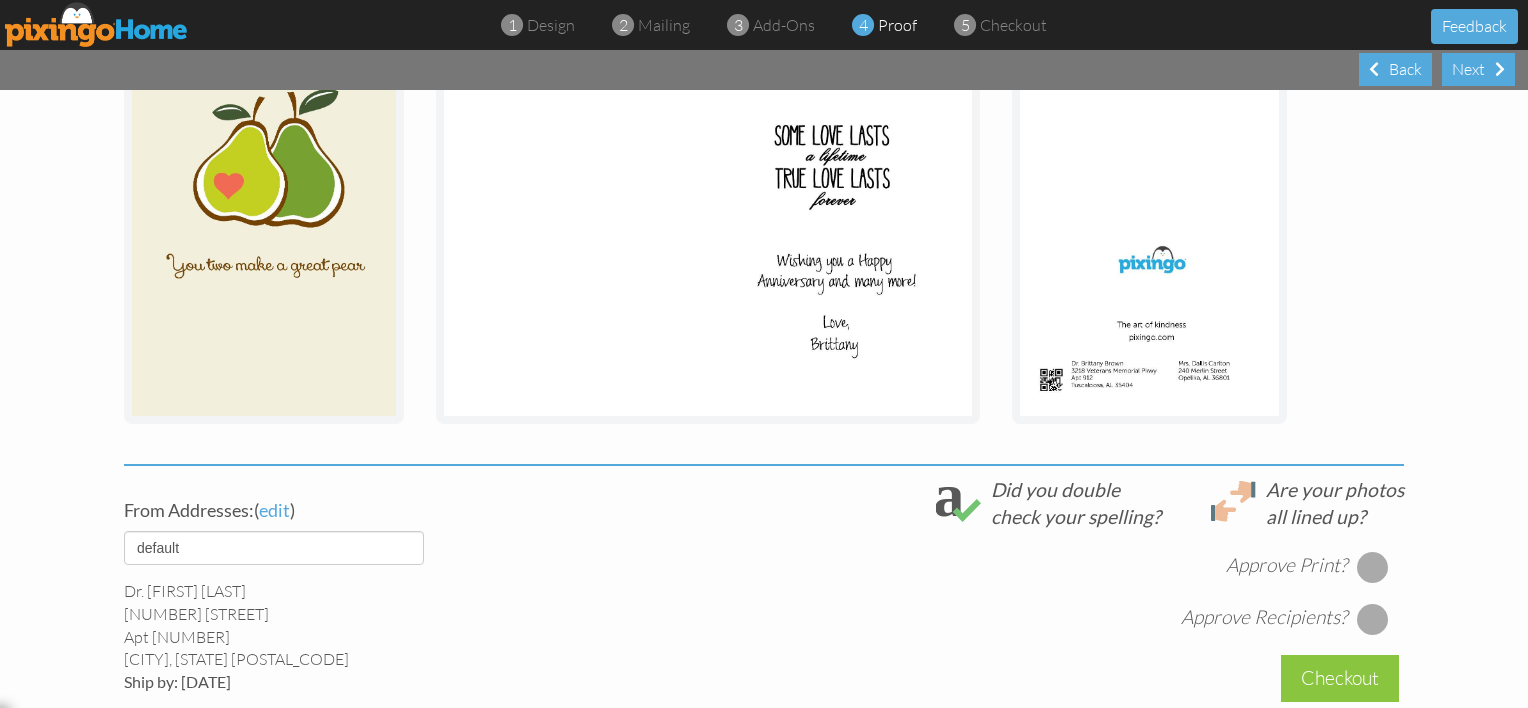 scroll, scrollTop: 506, scrollLeft: 0, axis: vertical 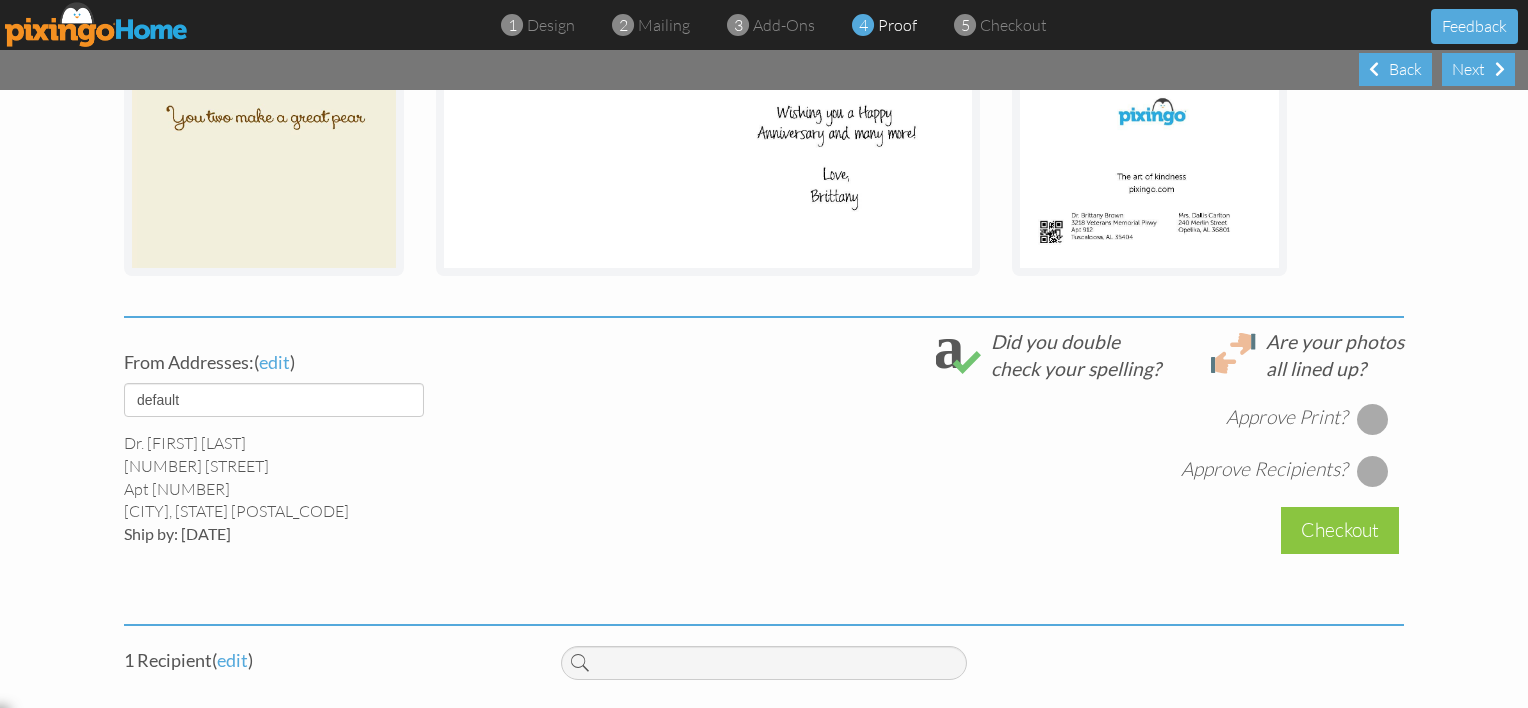 click at bounding box center (1373, 419) 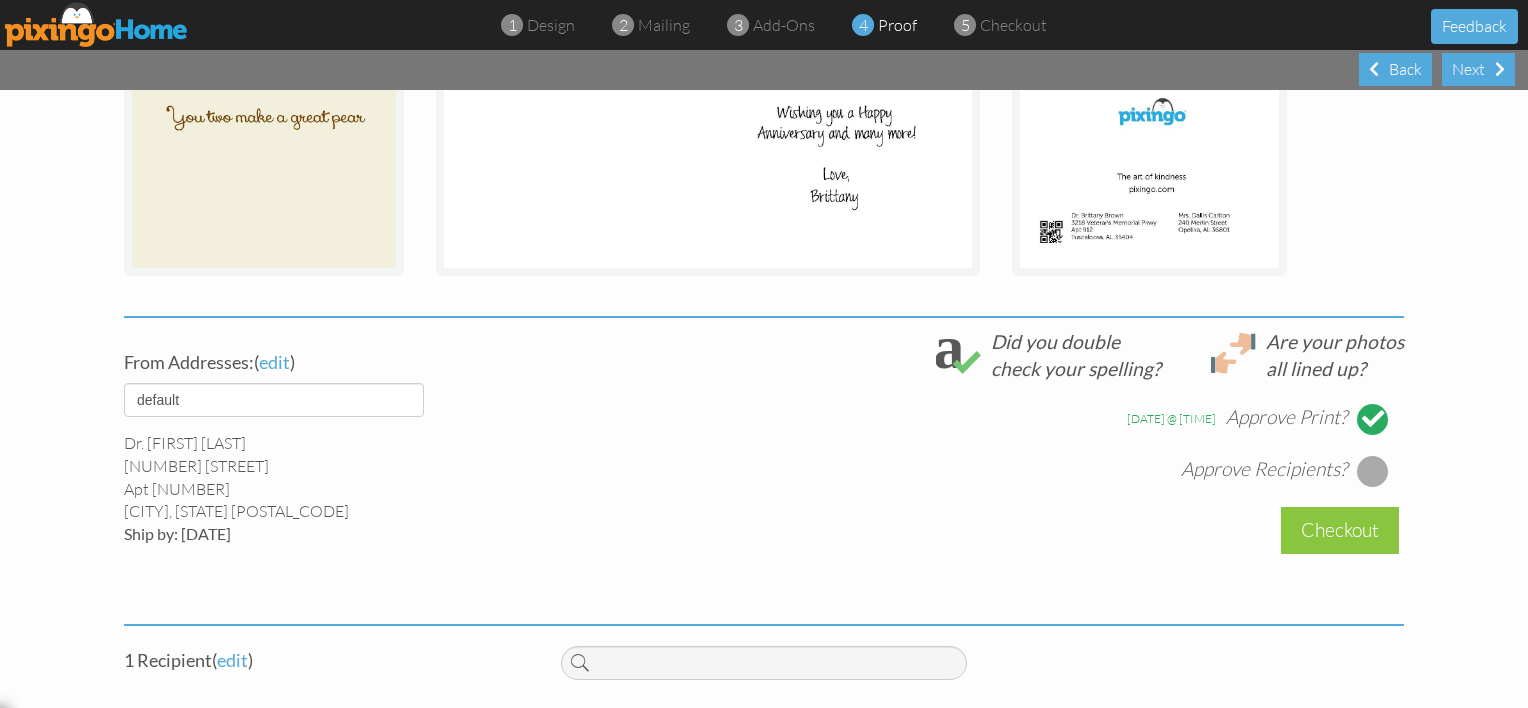scroll, scrollTop: 606, scrollLeft: 0, axis: vertical 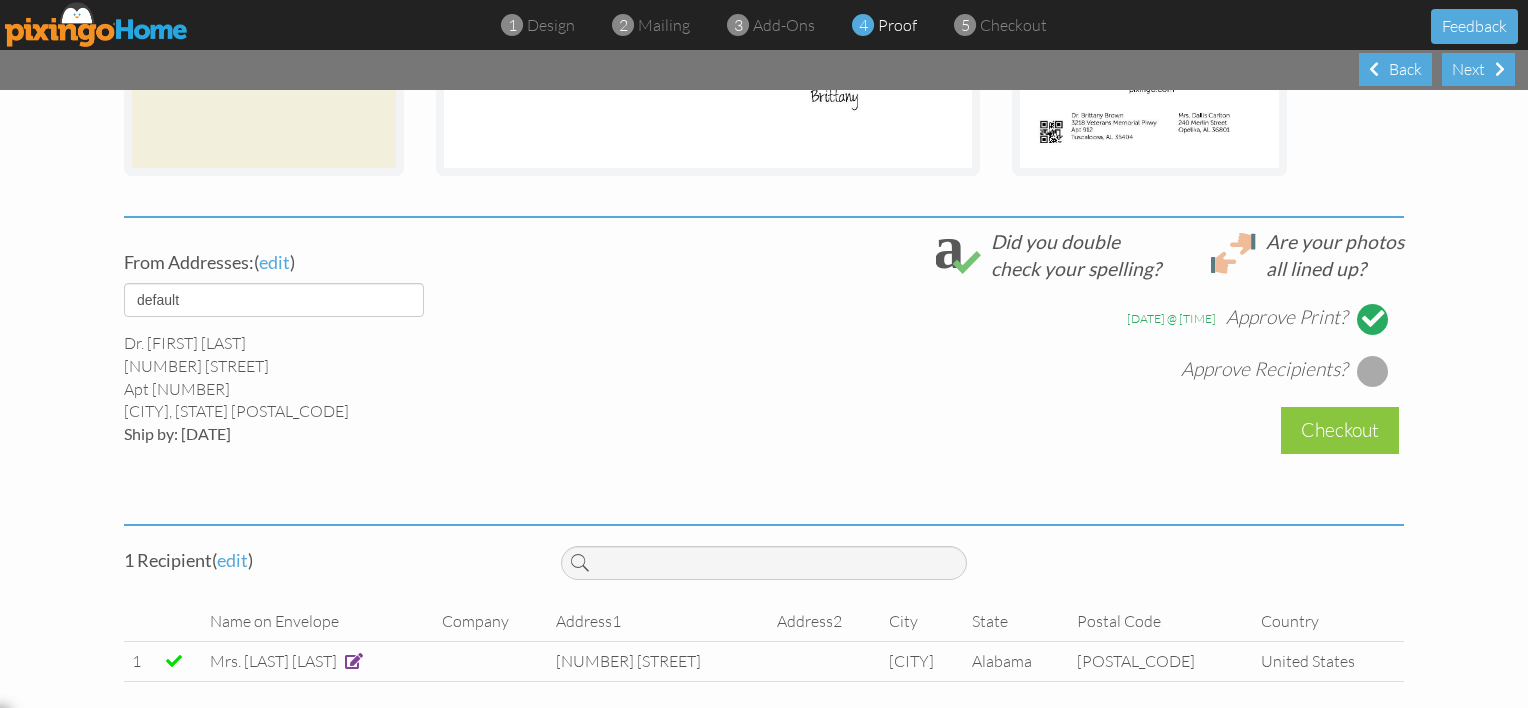 click at bounding box center (1373, 371) 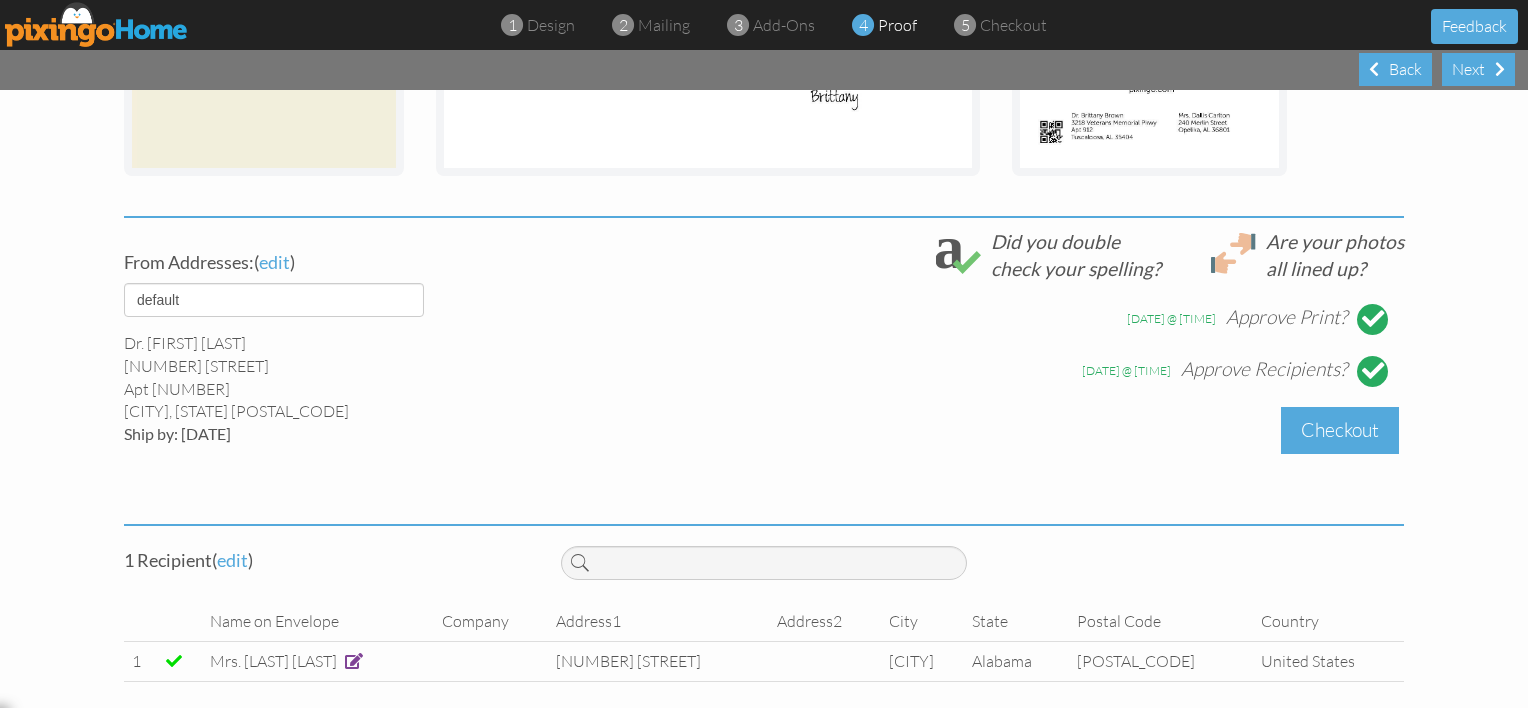 click on "Checkout" at bounding box center (1340, 430) 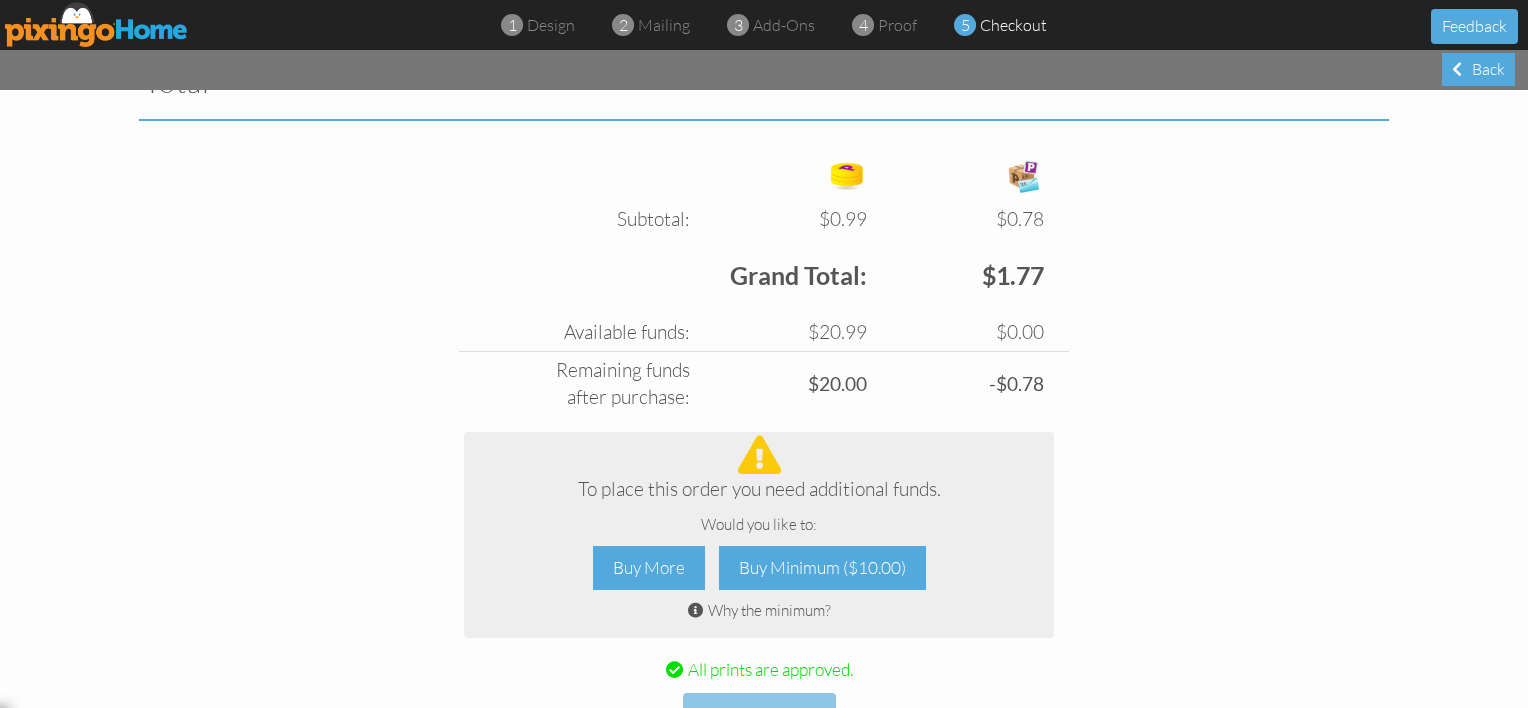 scroll, scrollTop: 815, scrollLeft: 0, axis: vertical 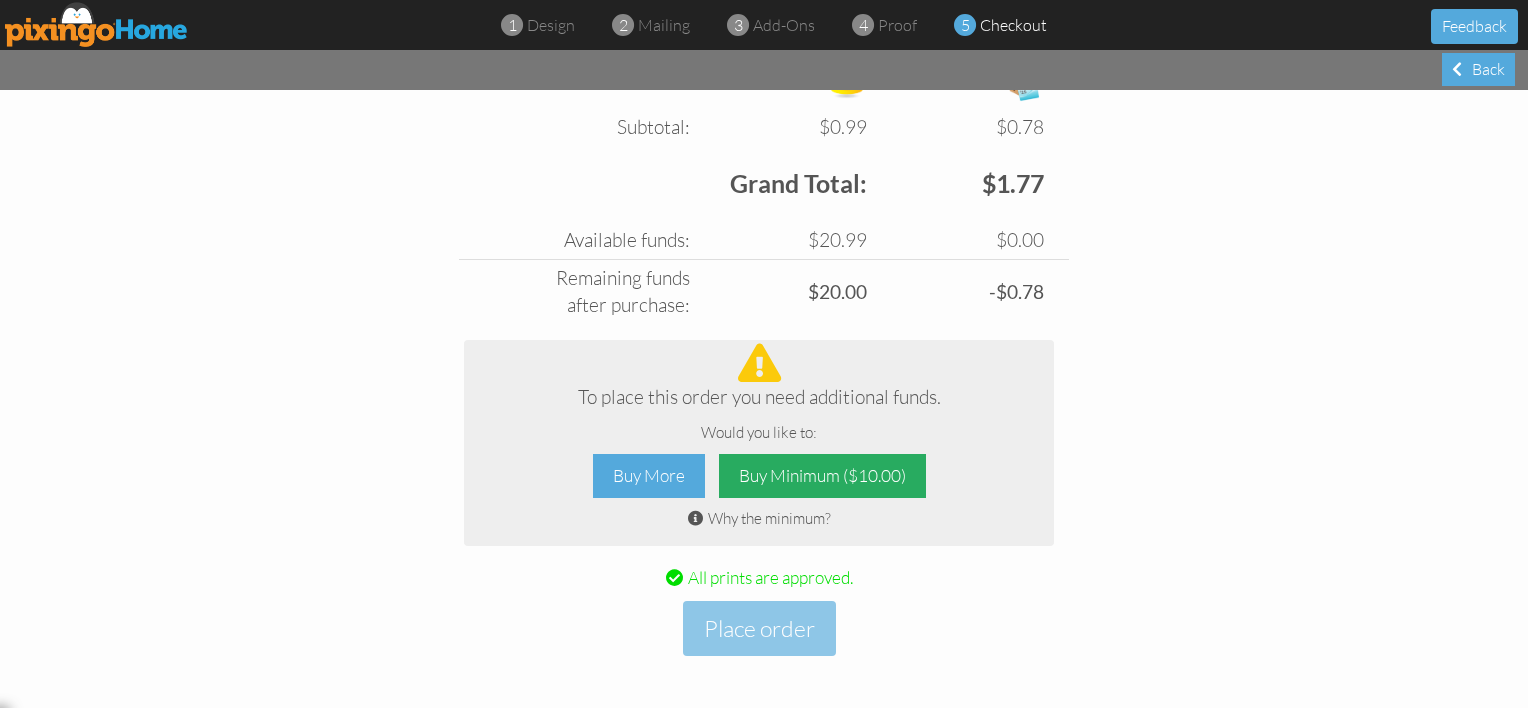 click on "Buy Minimum ($10.00)" at bounding box center [822, 476] 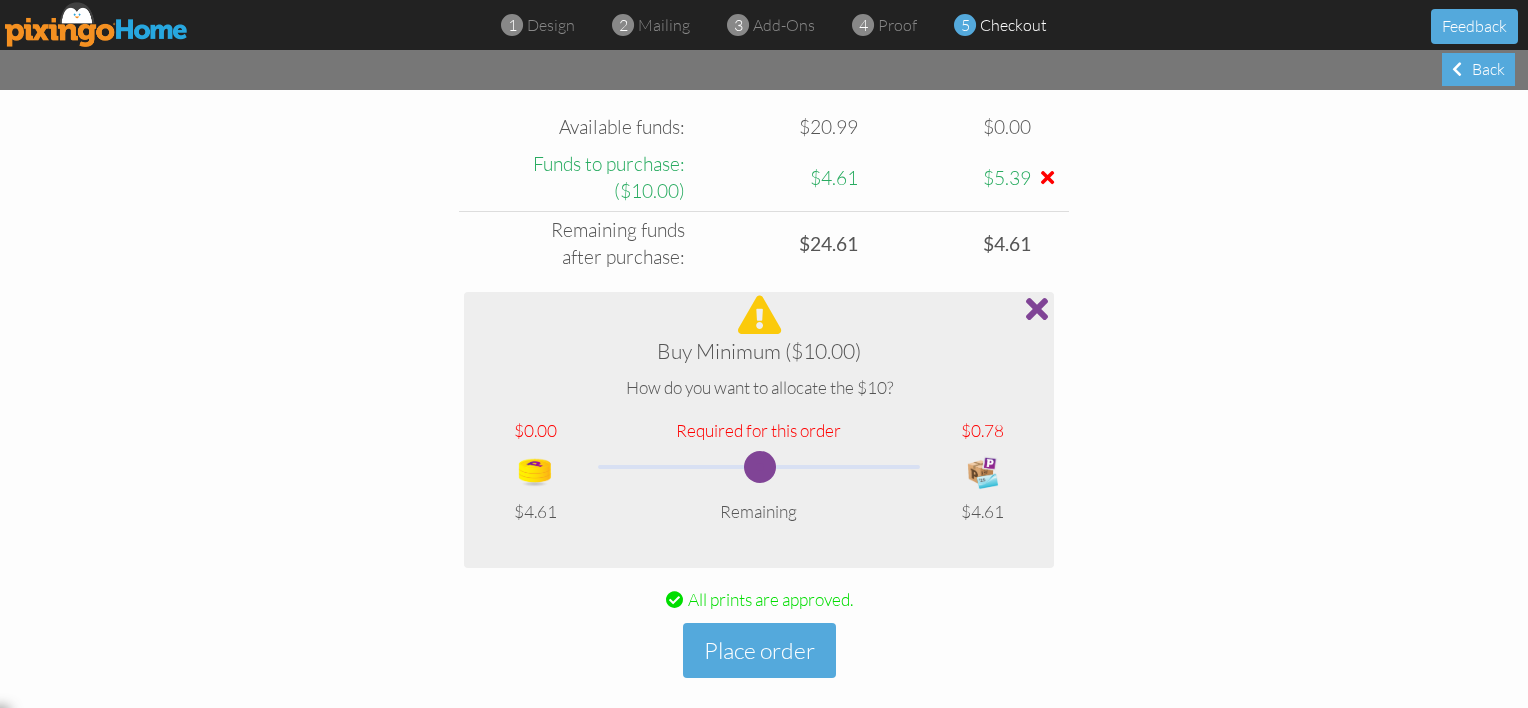scroll, scrollTop: 950, scrollLeft: 0, axis: vertical 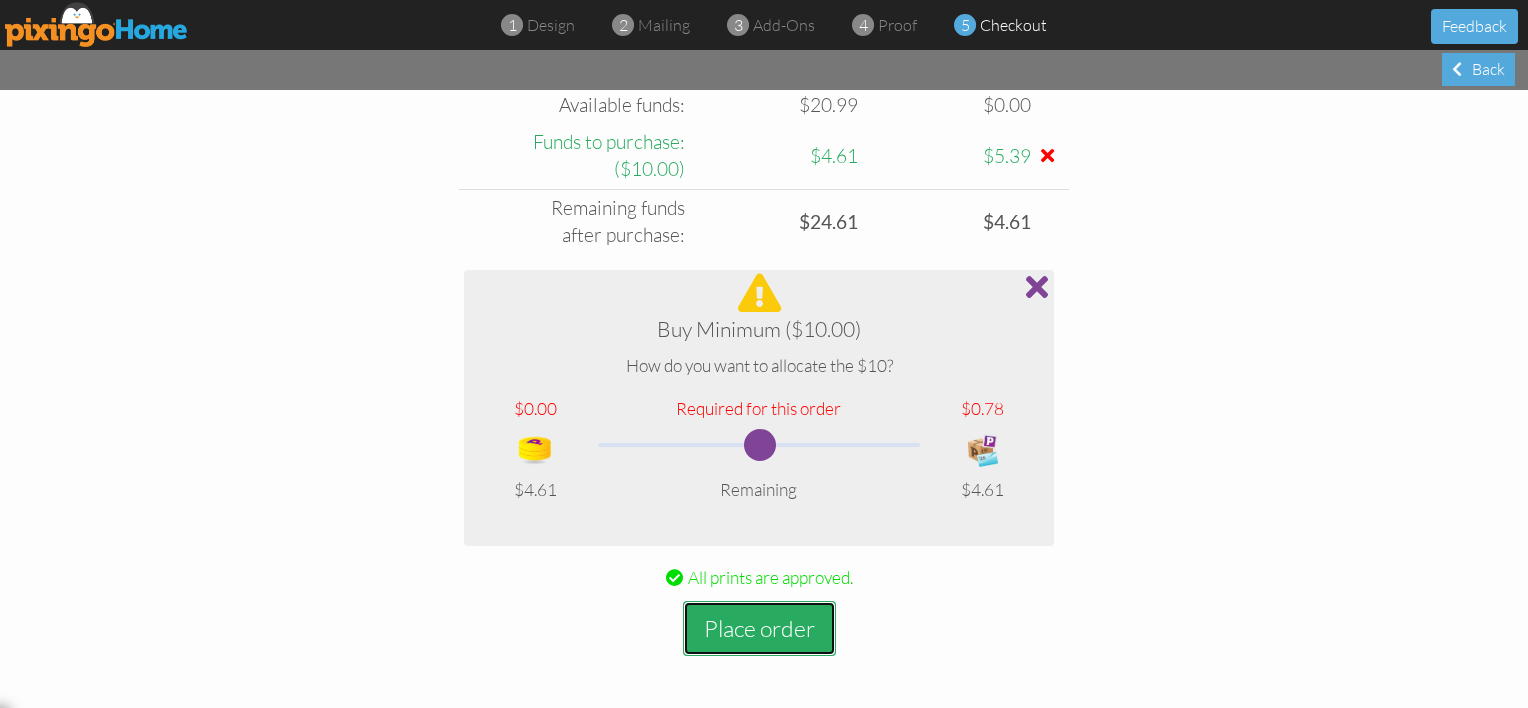 click on "Place order" at bounding box center (759, 628) 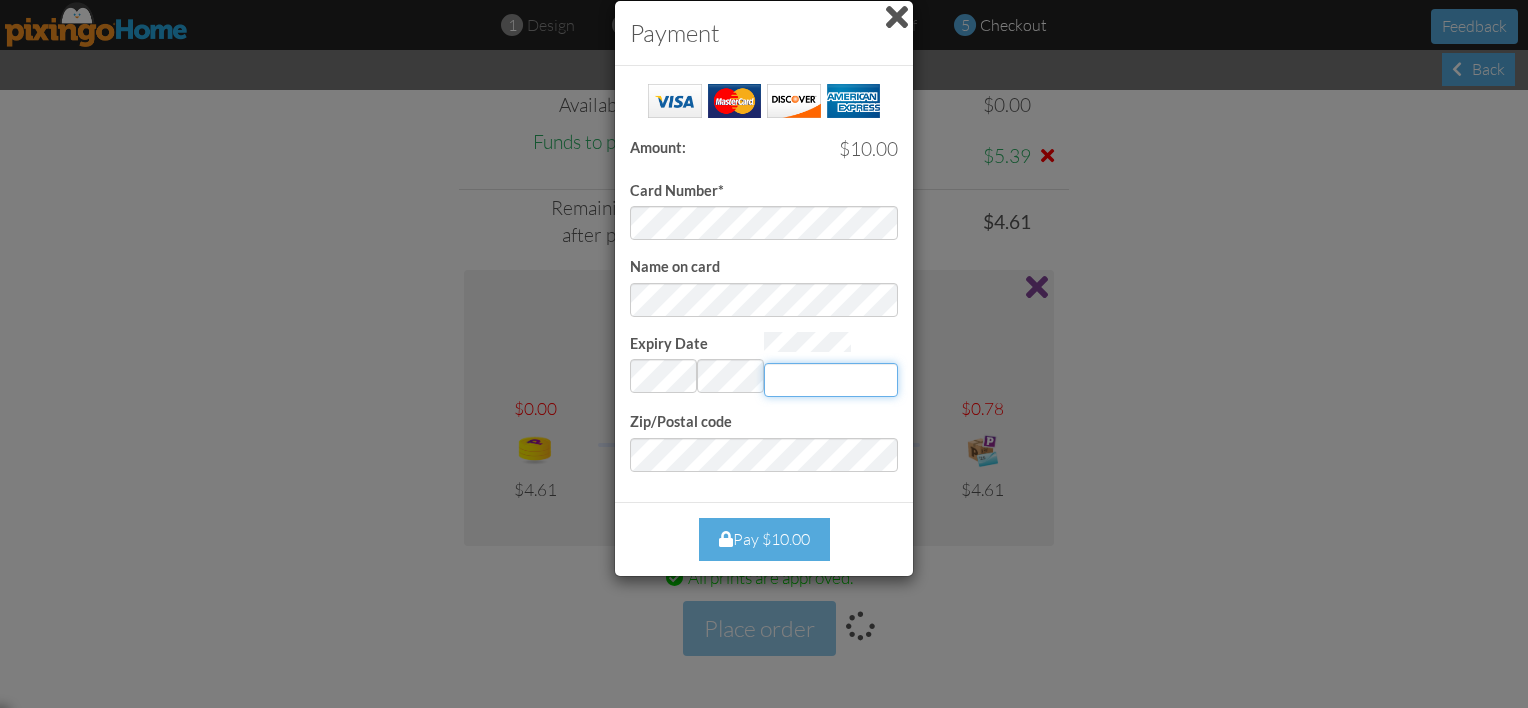 type on "[NUMBER]" 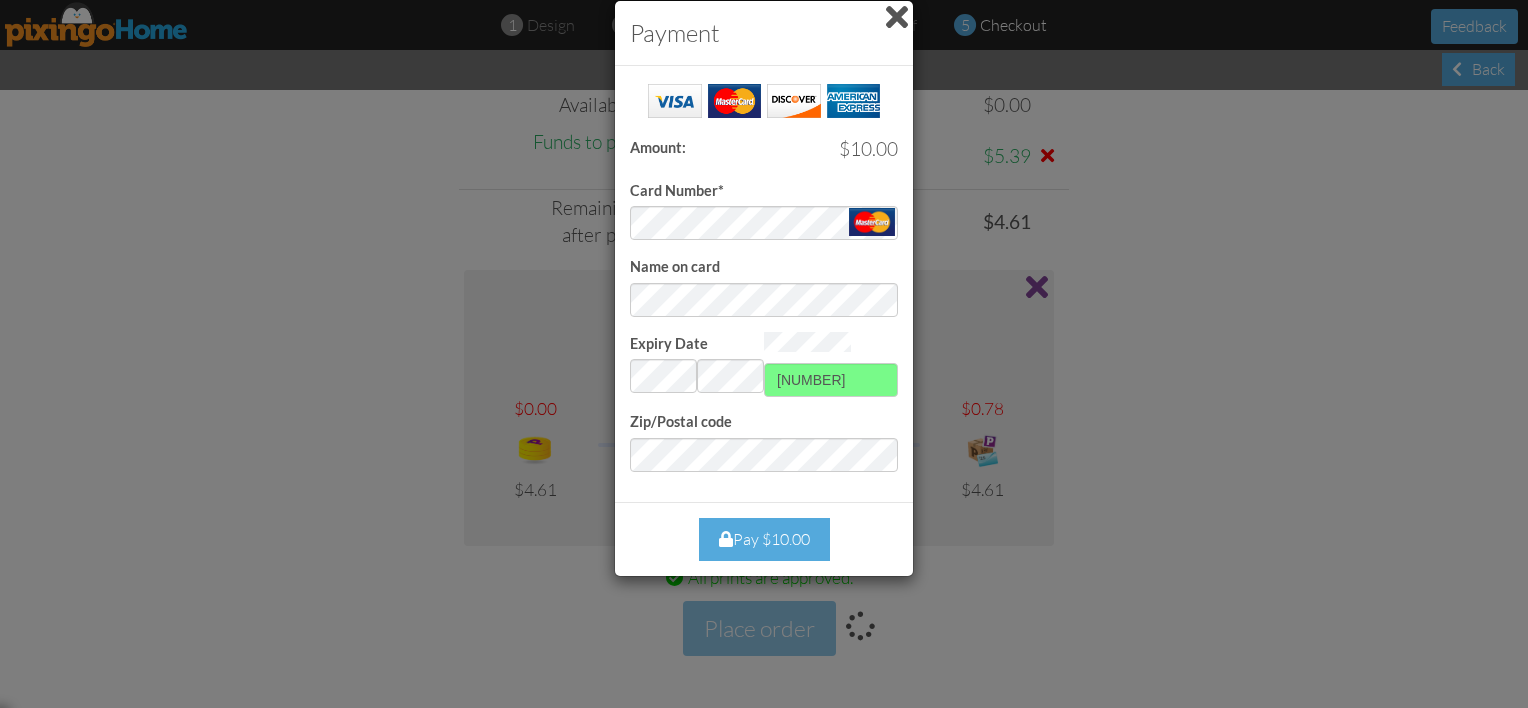 click on "Pay $10.00" at bounding box center (764, 539) 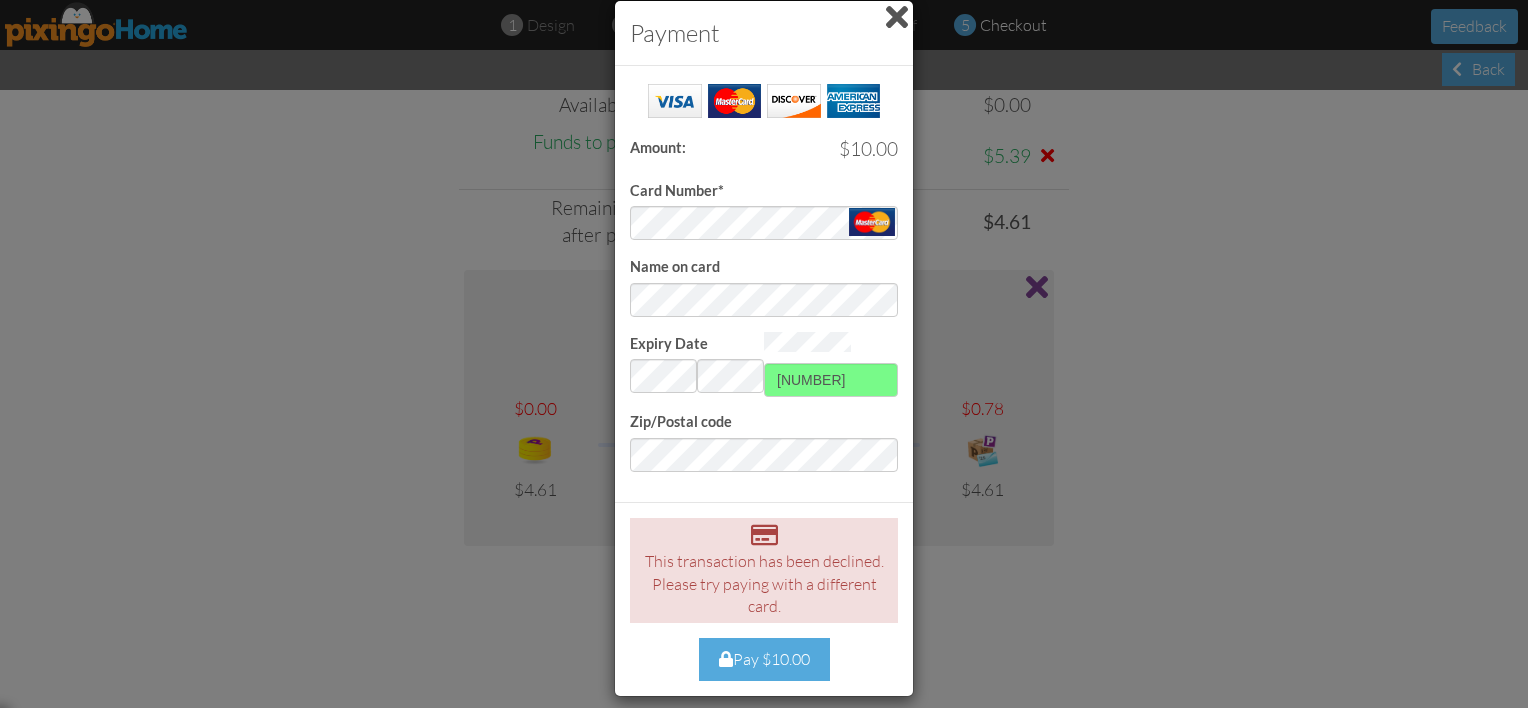 click on "Pay $10.00" at bounding box center (764, 659) 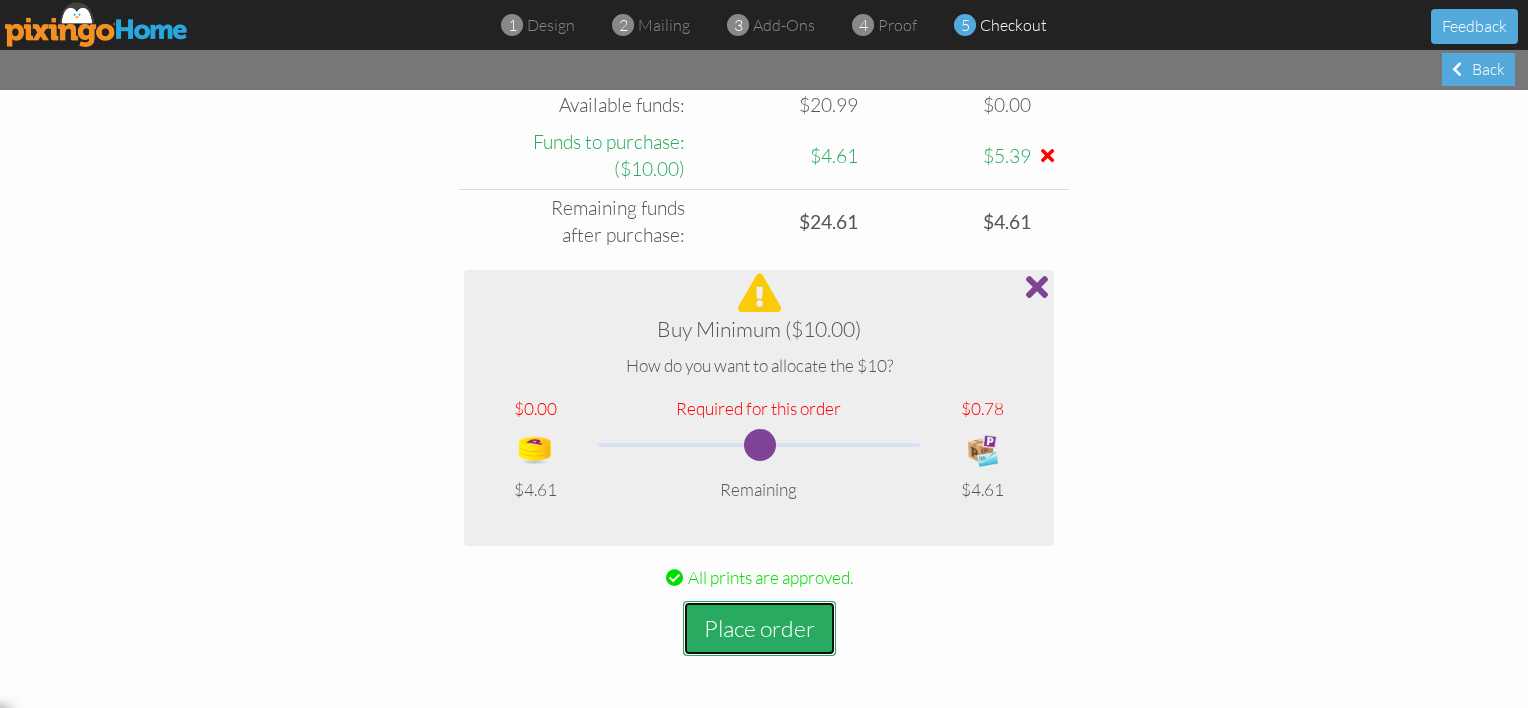 click on "Place order" at bounding box center (759, 628) 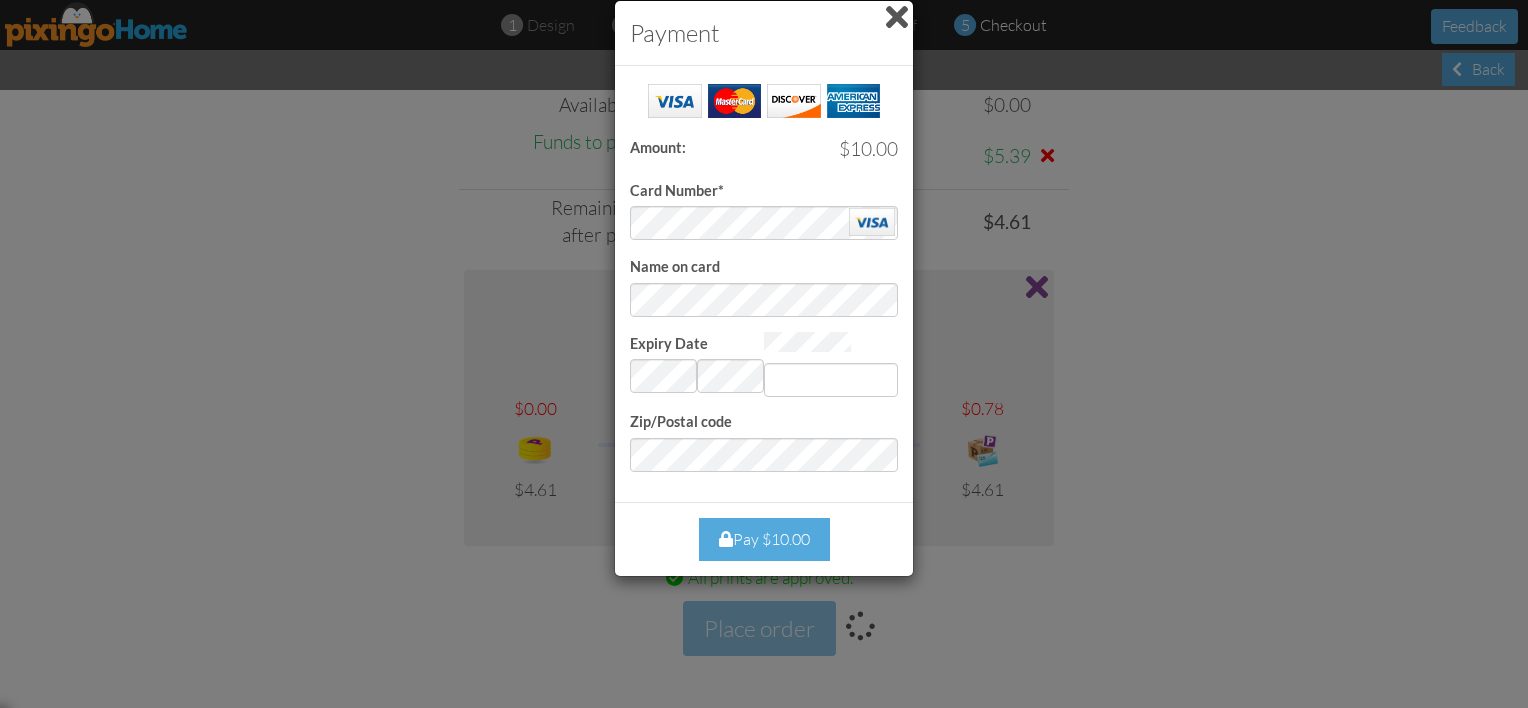 click on "Card Number*" at bounding box center [764, 160] 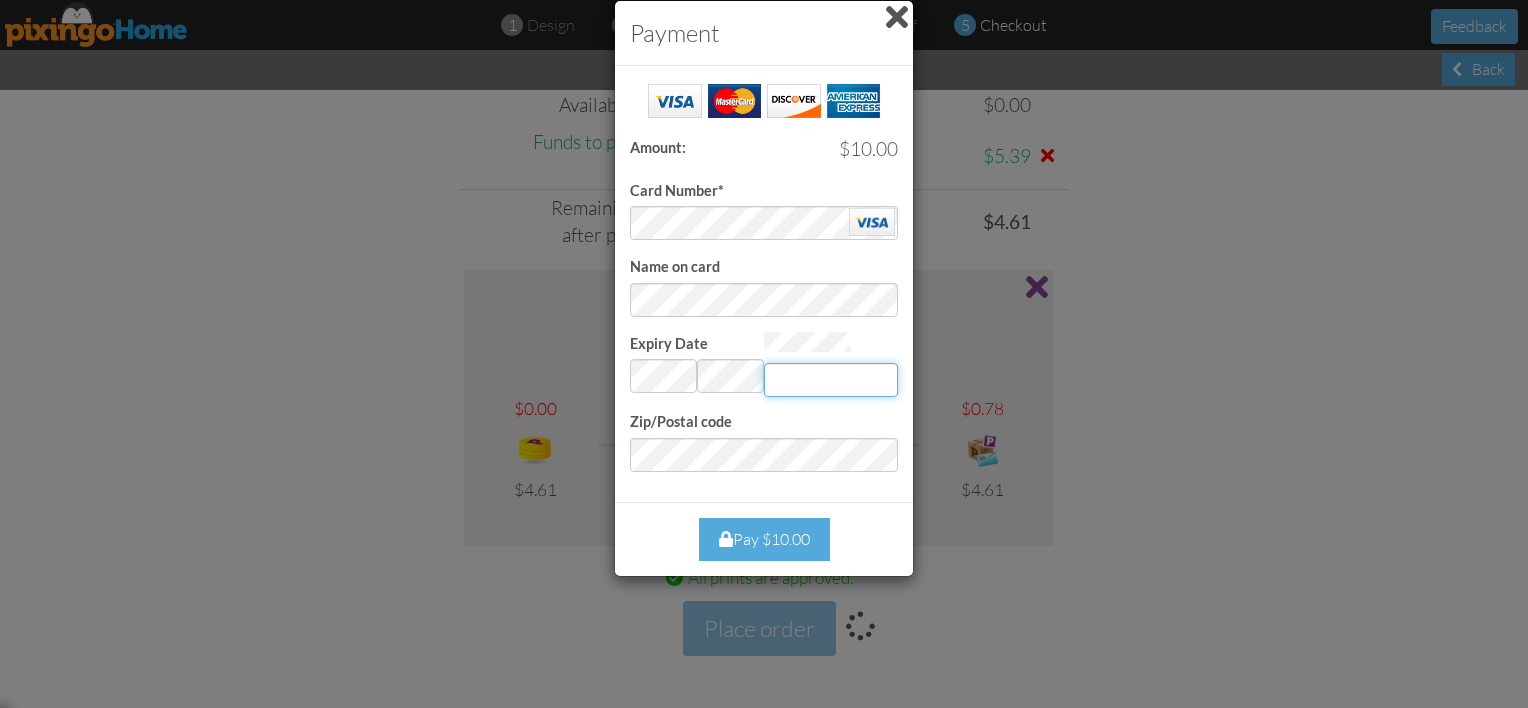 click on "Expiry Date" at bounding box center (831, 380) 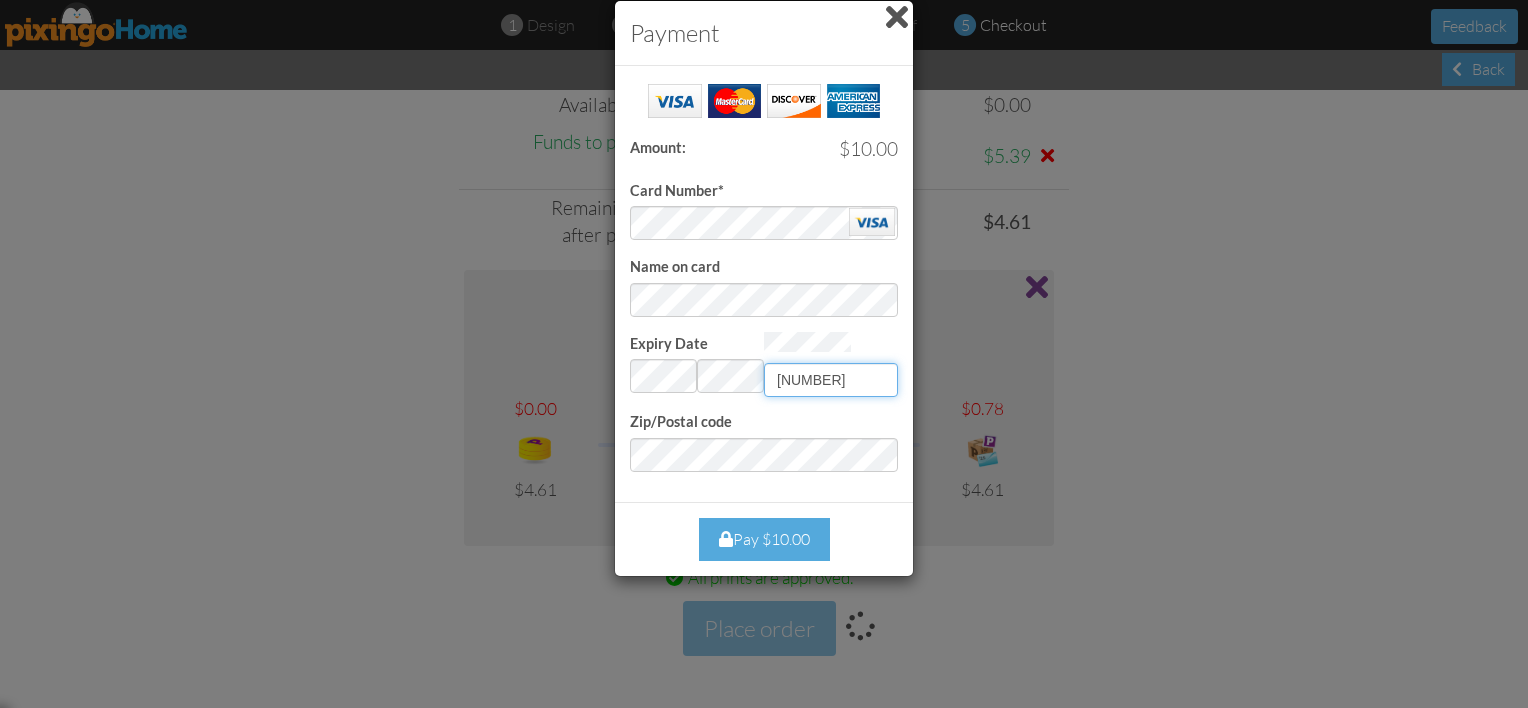 type on "[NUMBER]" 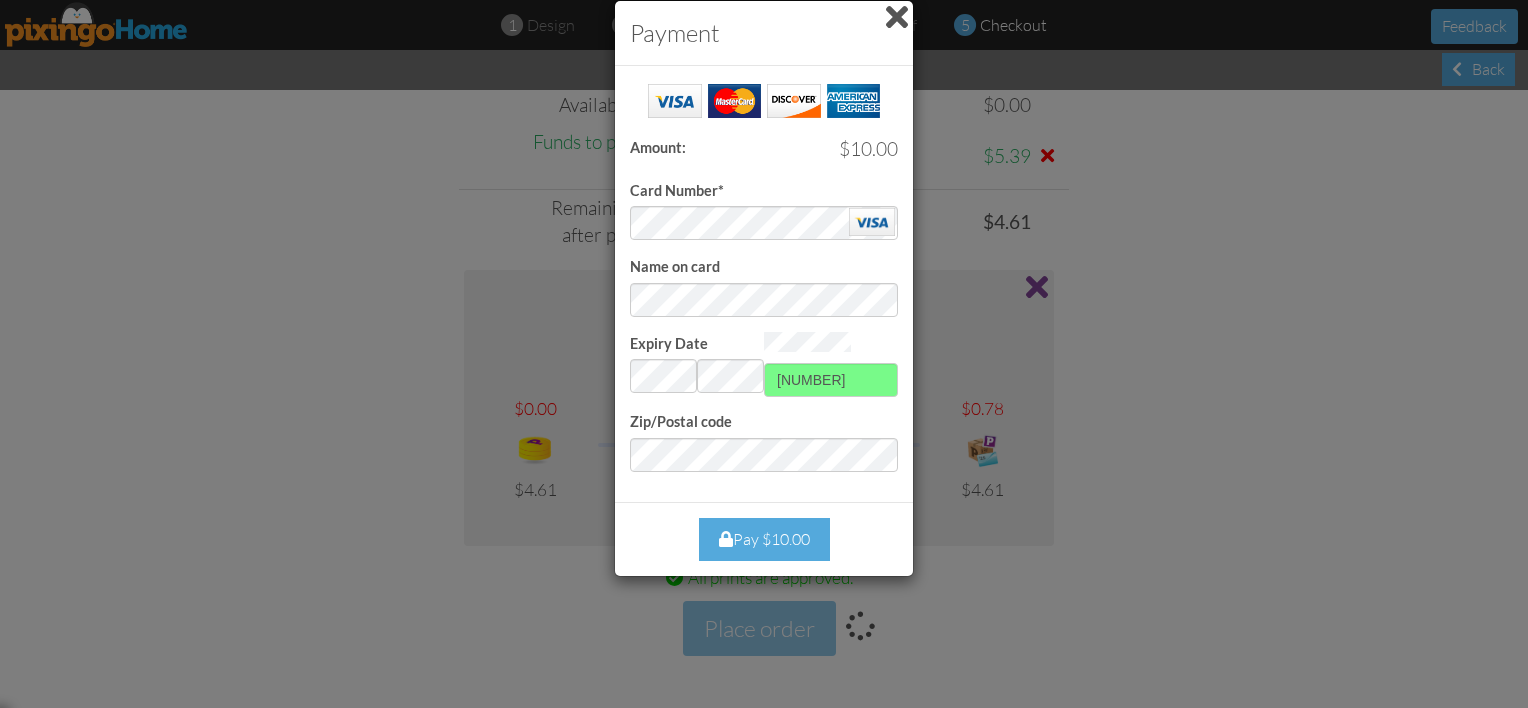 click on "Card Number*
Name on card
Expiry Date
Invalid month and year
519
Zip/Postal code" at bounding box center (764, 276) 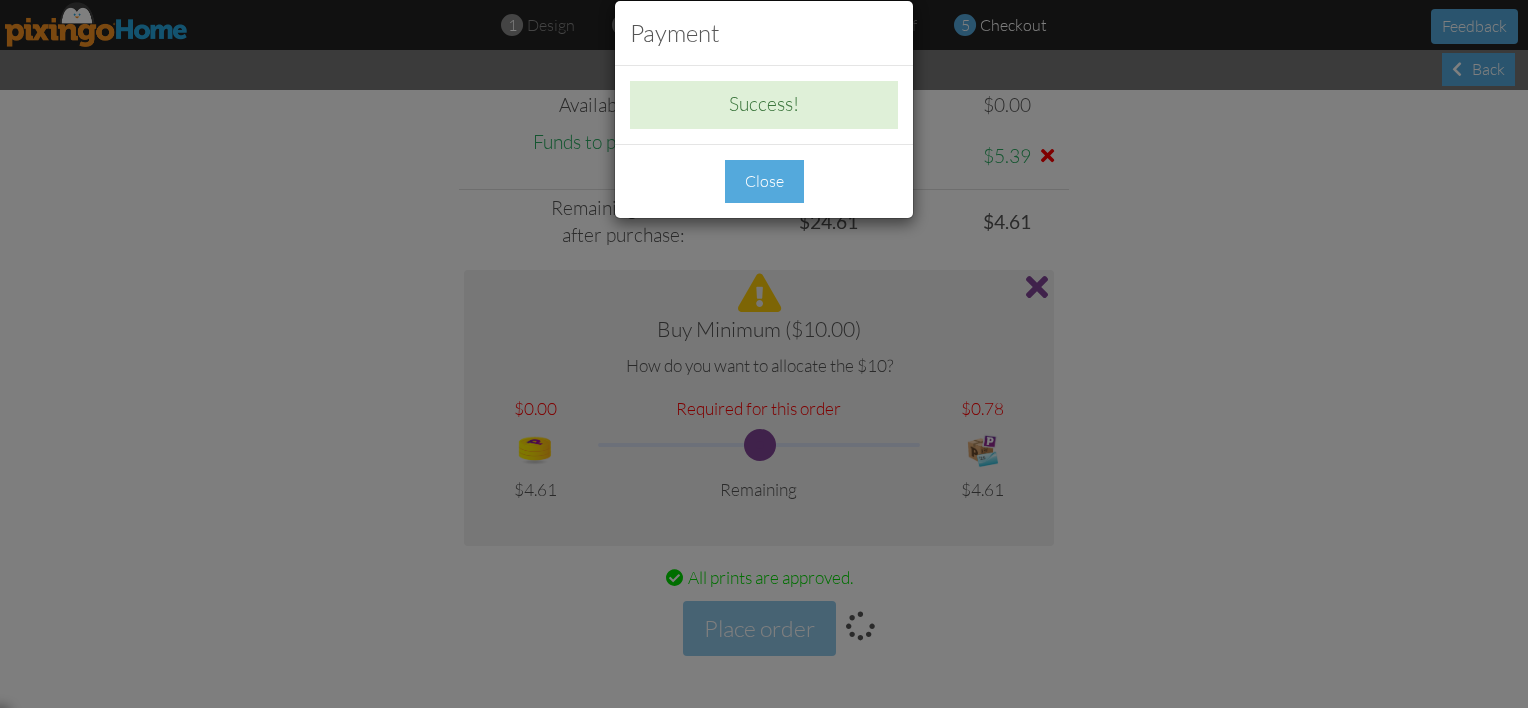 click on "Close" at bounding box center (764, 181) 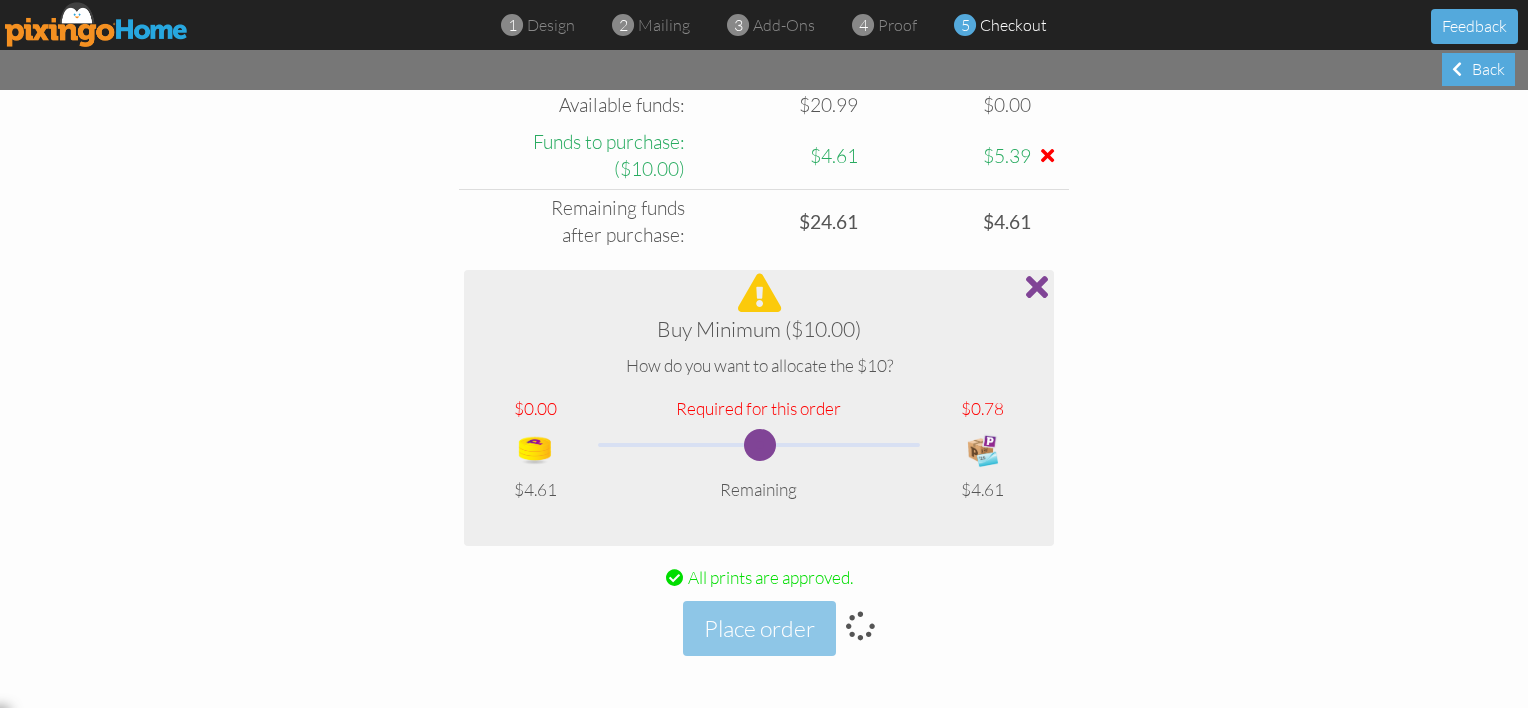 scroll, scrollTop: 0, scrollLeft: 0, axis: both 